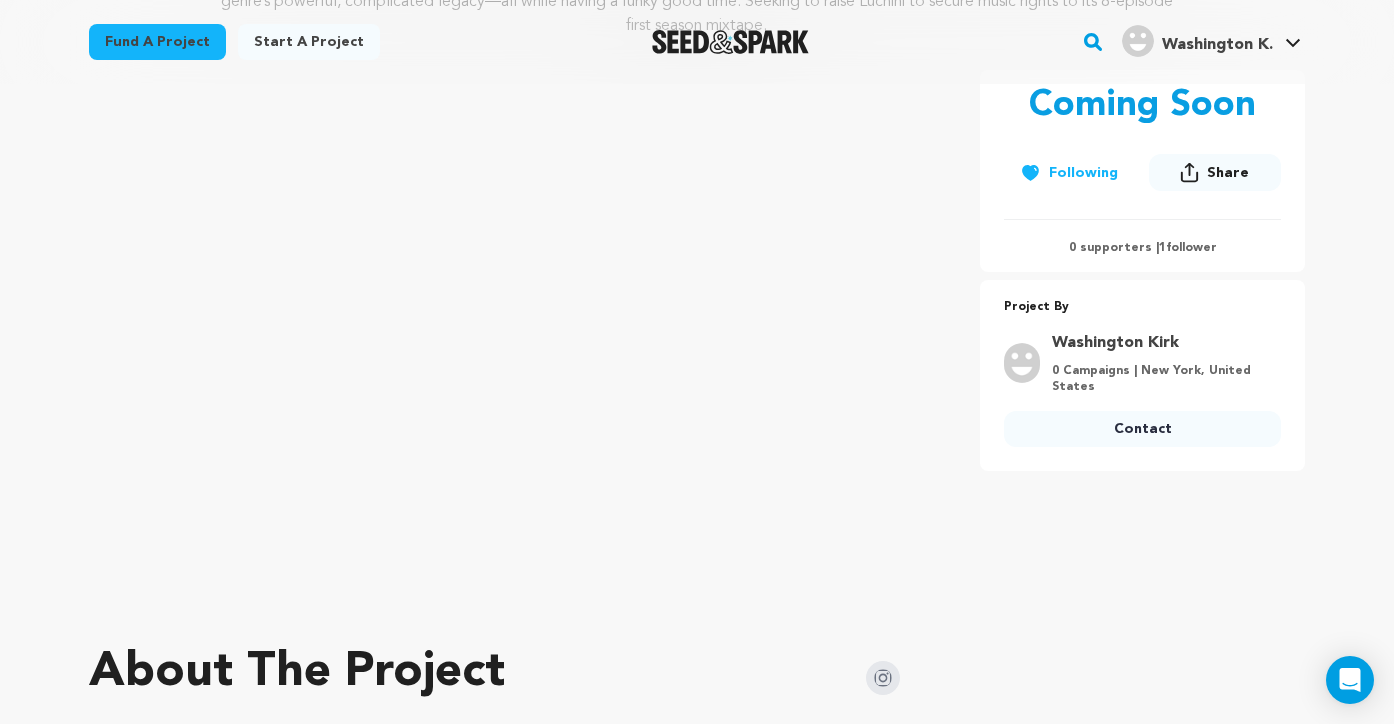 scroll, scrollTop: 0, scrollLeft: 0, axis: both 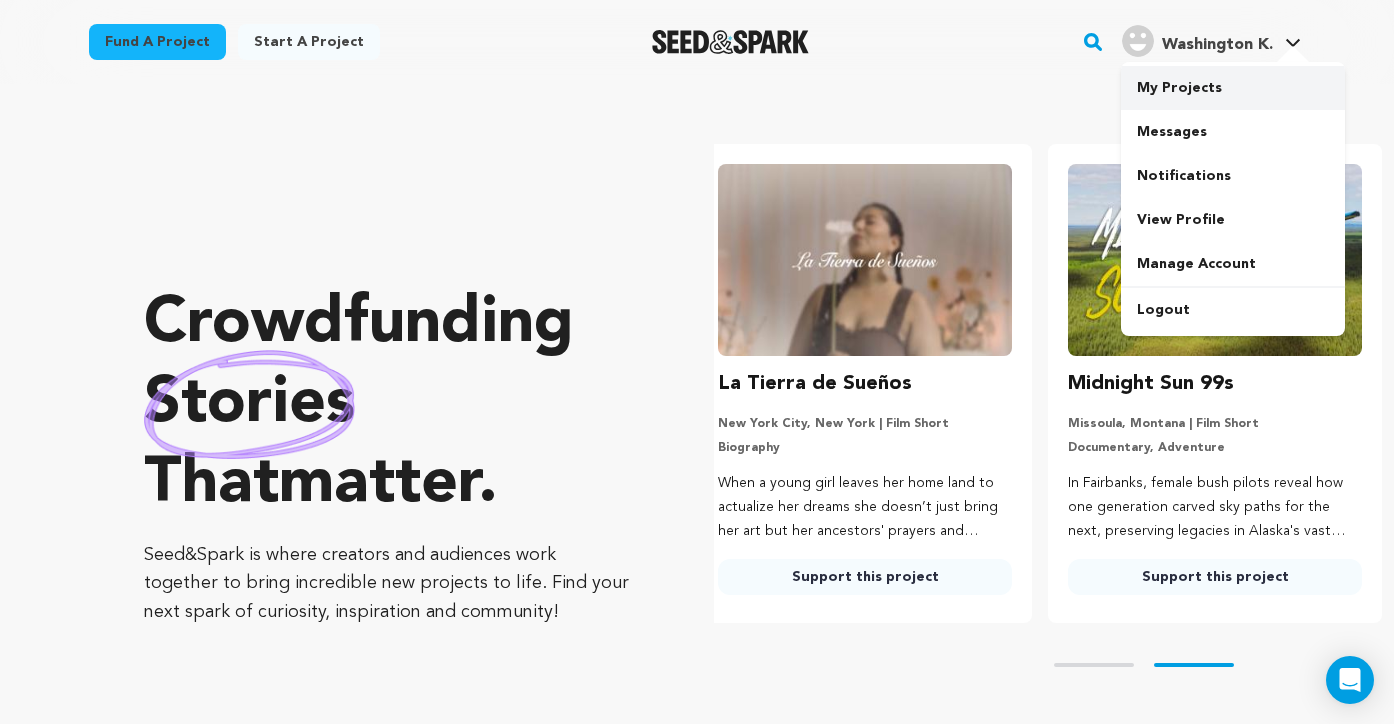 click on "My Projects" at bounding box center [1233, 88] 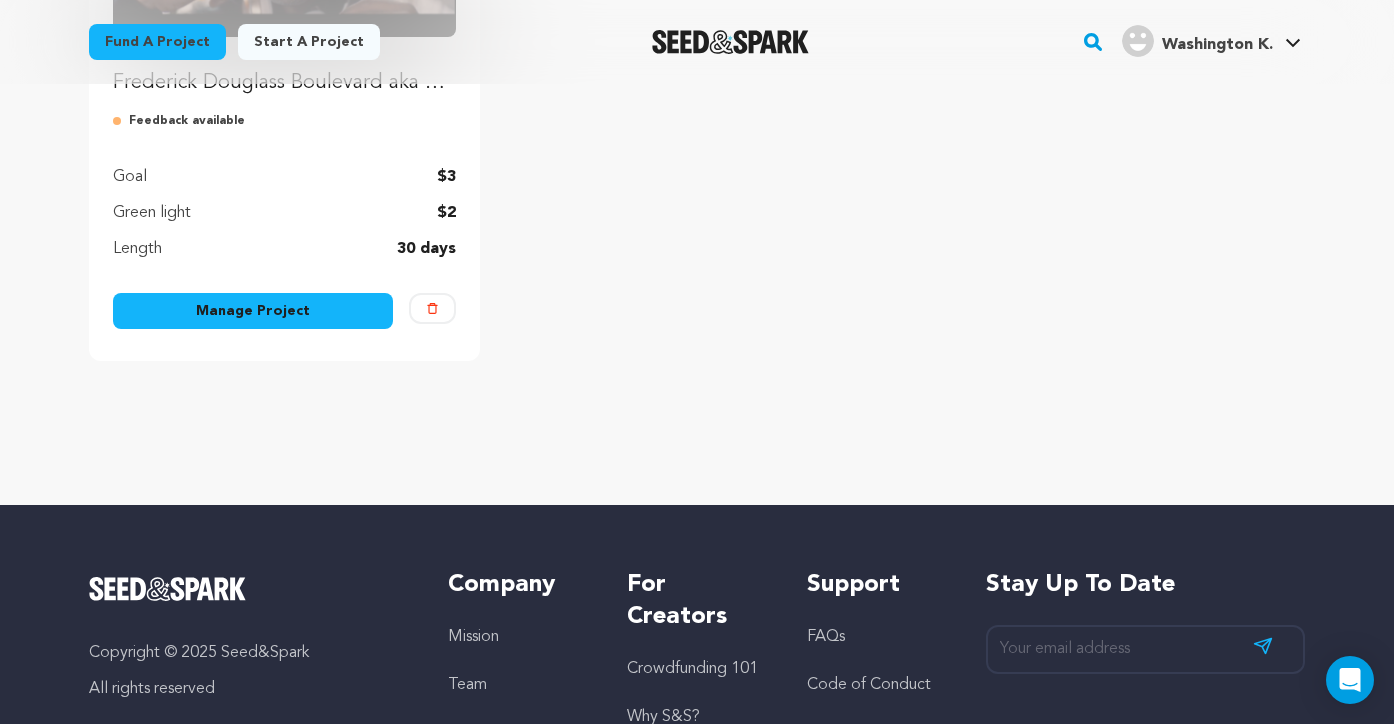 scroll, scrollTop: 472, scrollLeft: 0, axis: vertical 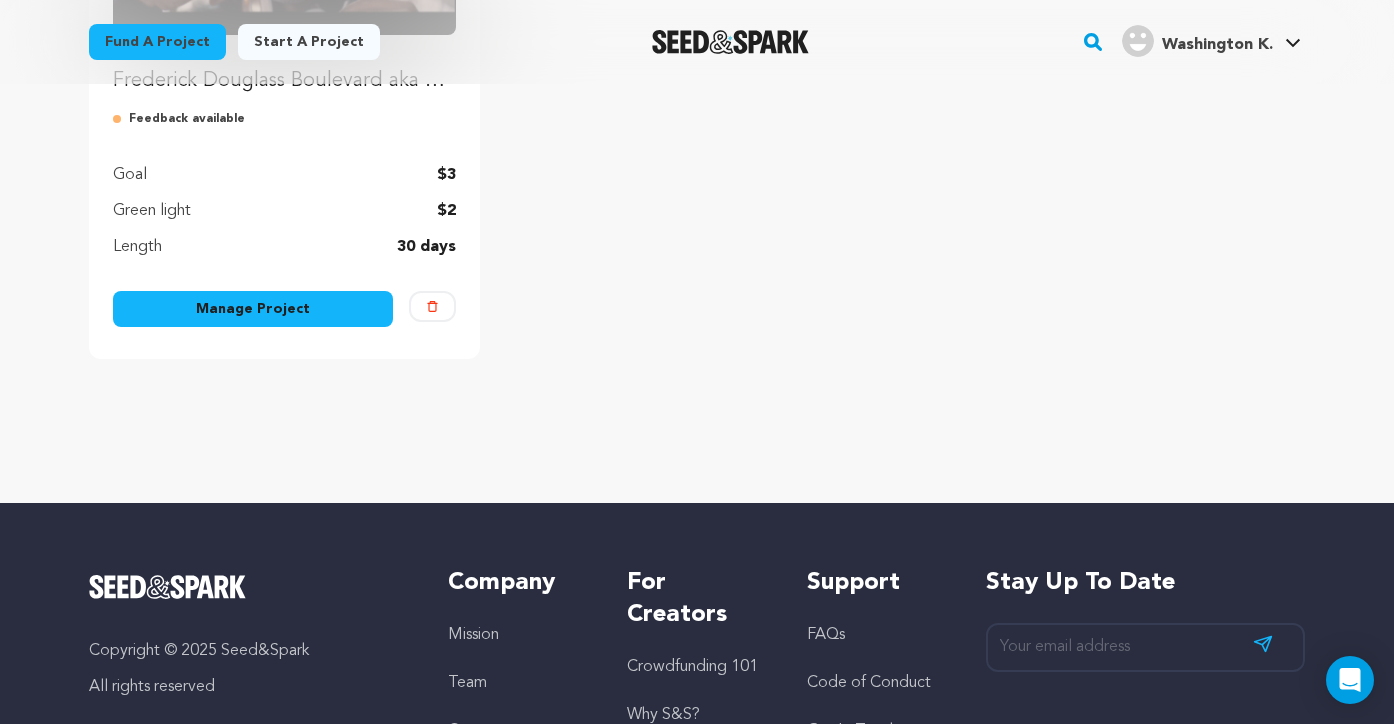 click on "Manage Project" at bounding box center [253, 309] 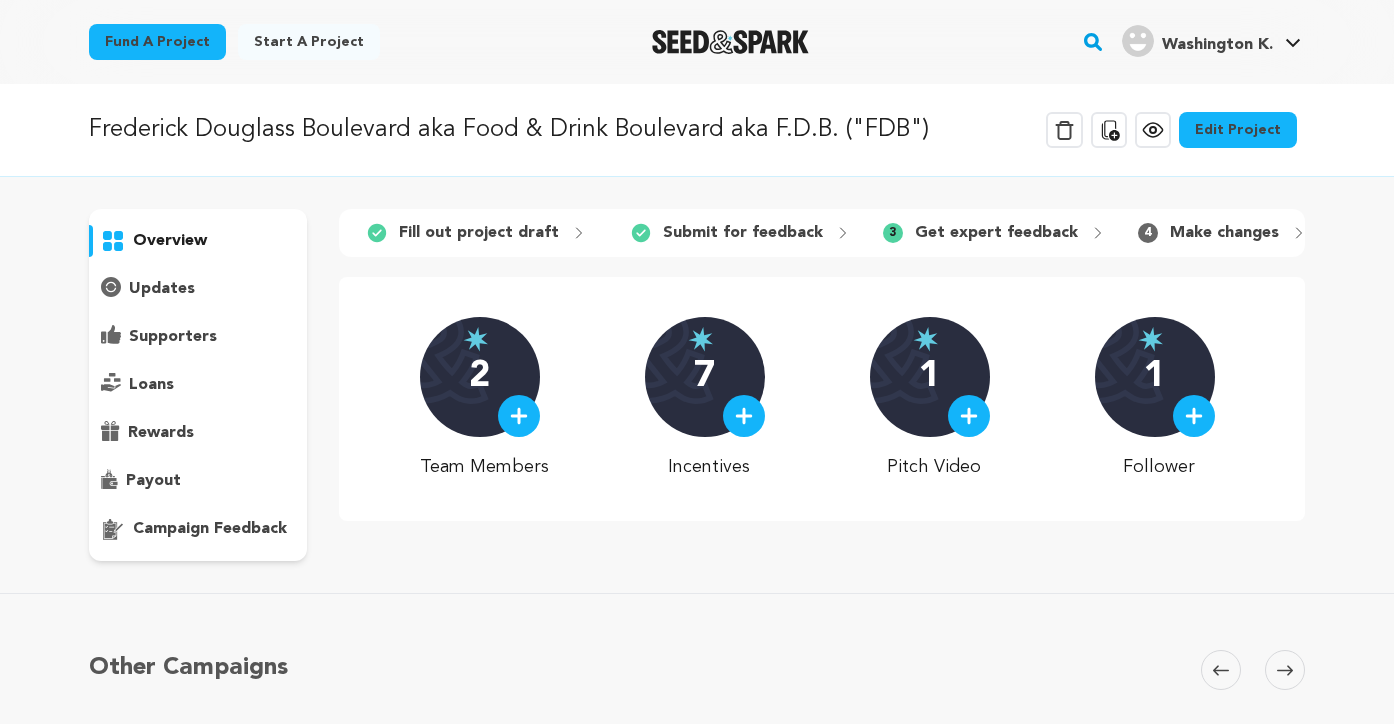 scroll, scrollTop: 0, scrollLeft: 0, axis: both 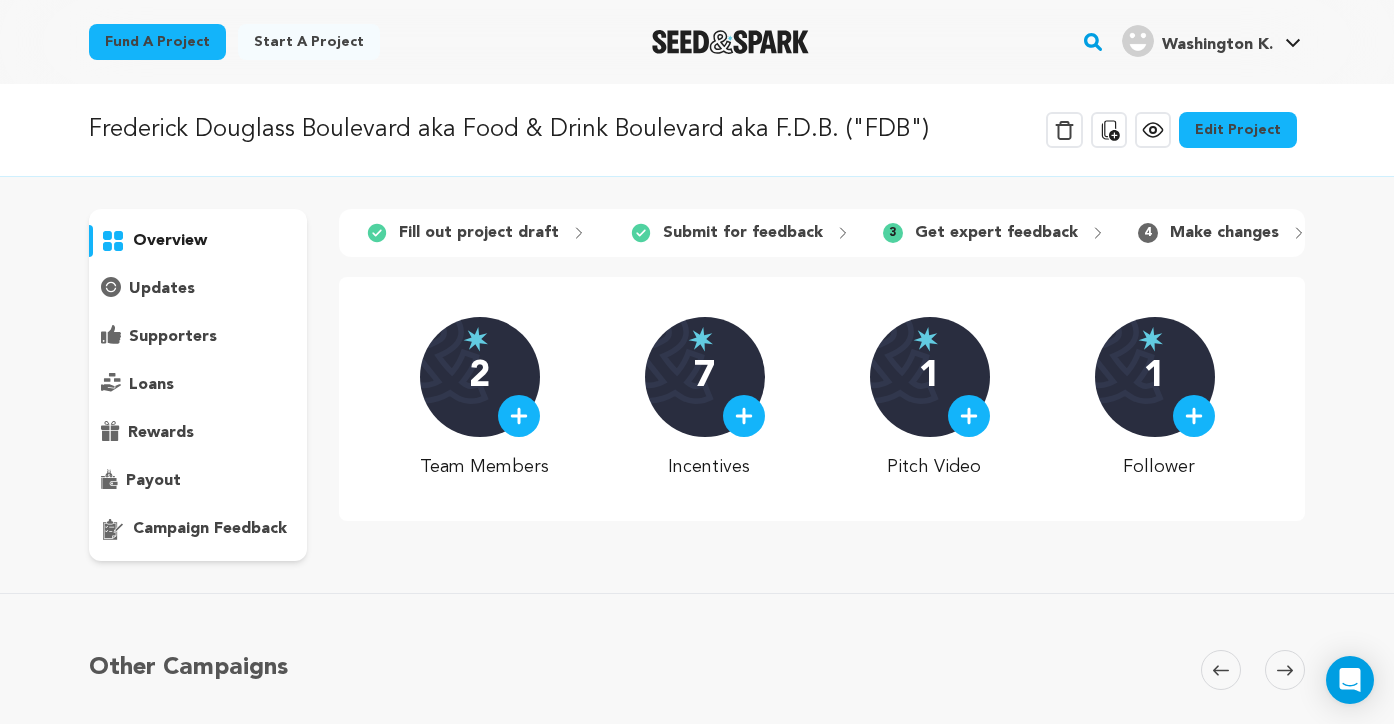 click on "Edit Project" at bounding box center [1238, 130] 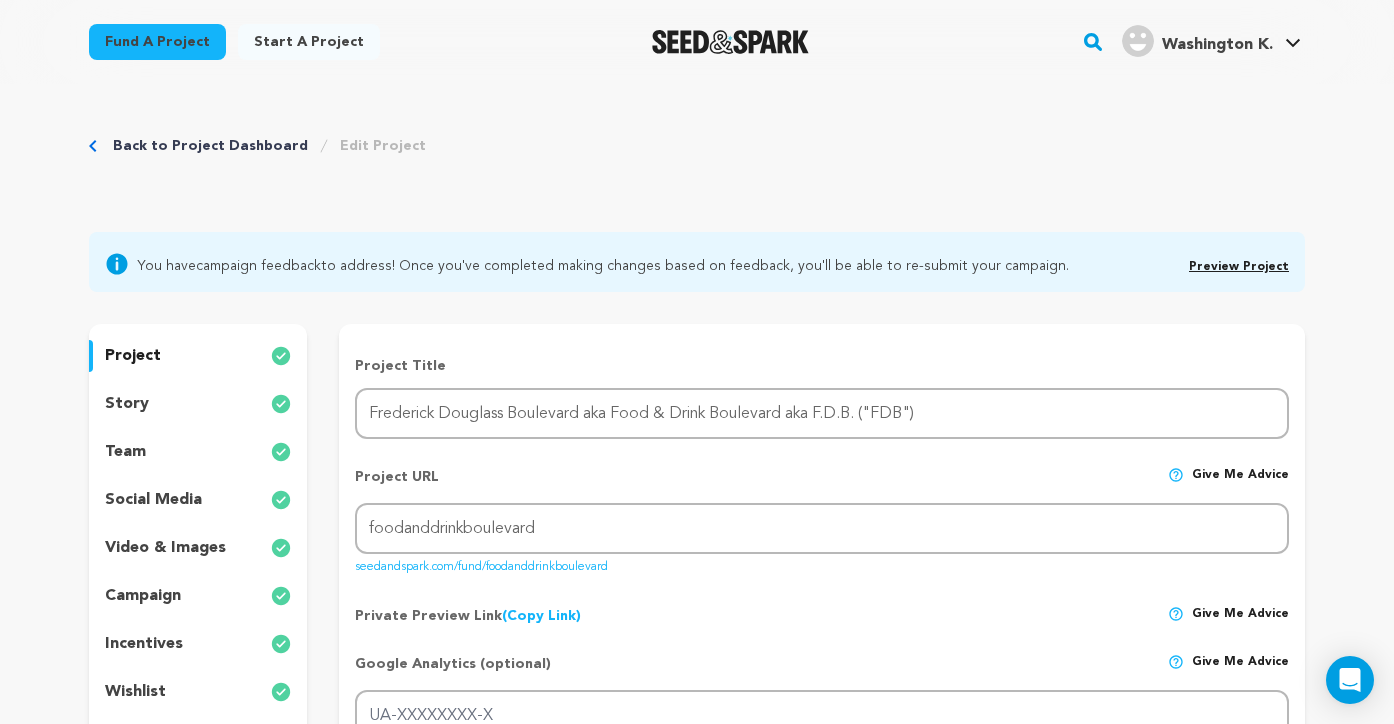 scroll, scrollTop: 78, scrollLeft: 0, axis: vertical 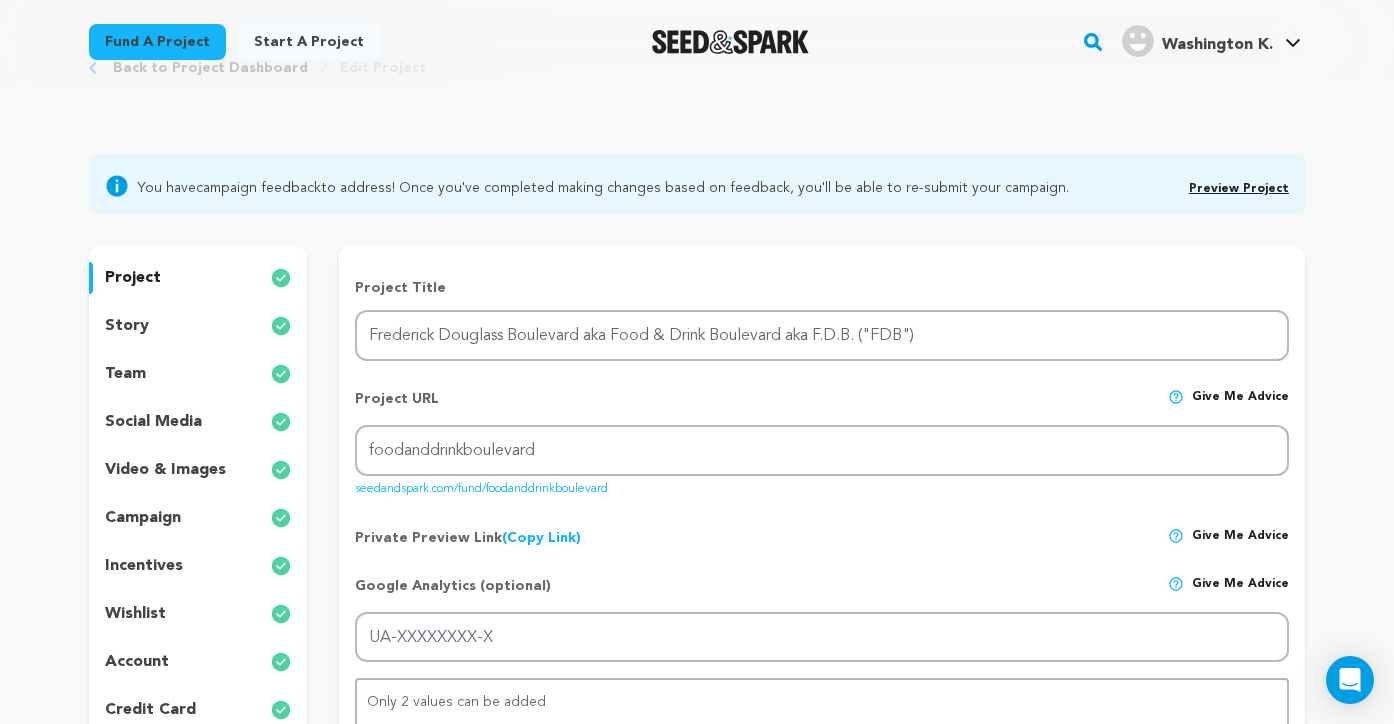 click on "project
story
team
social media
video & images
campaign
incentives
wishlist account" at bounding box center [198, 494] 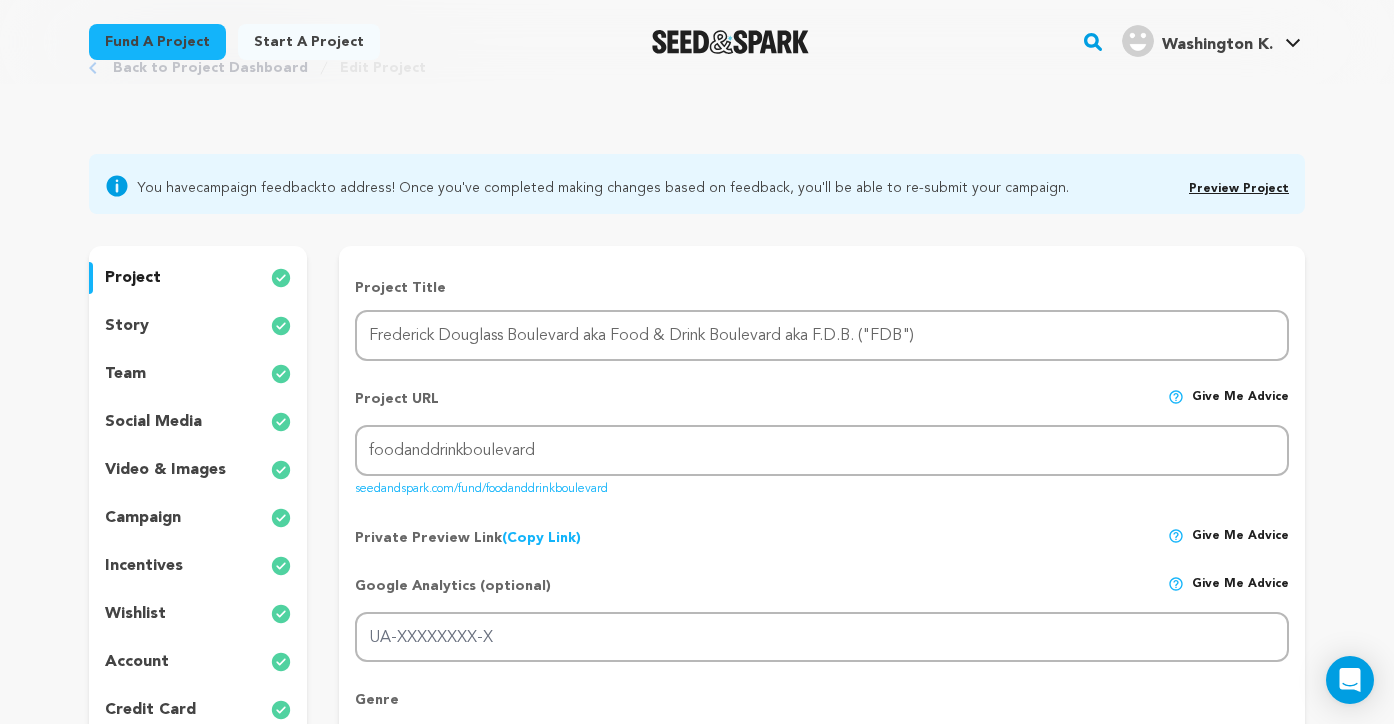 click on "incentives" at bounding box center (198, 566) 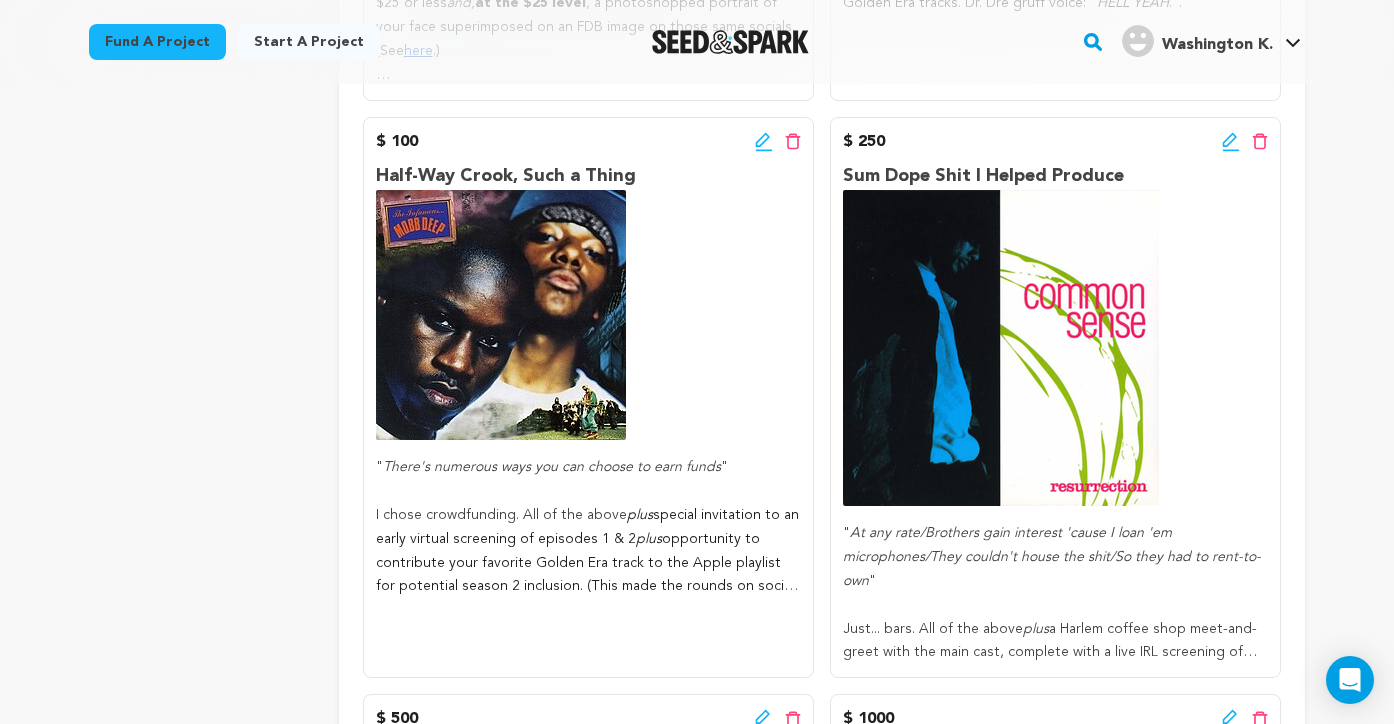 scroll, scrollTop: 877, scrollLeft: 0, axis: vertical 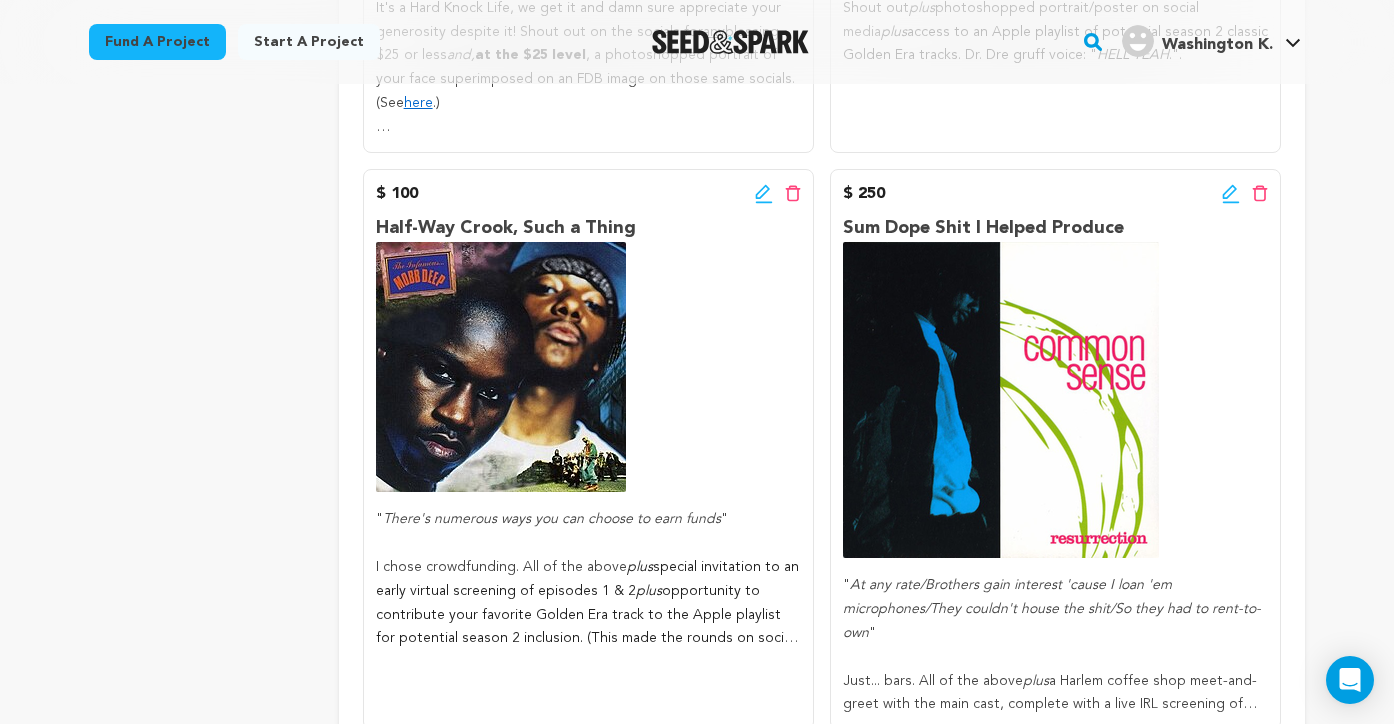 click 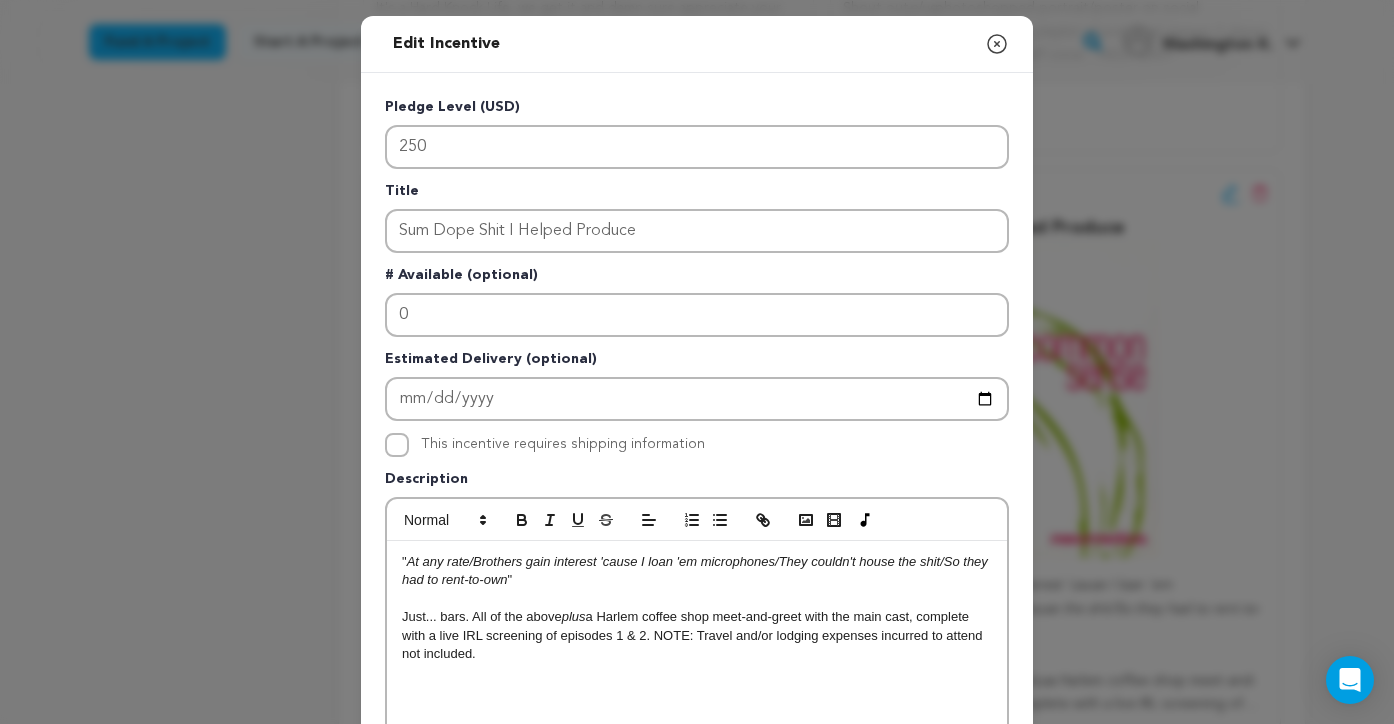 click on "At any rate/Brothers gain interest 'cause I loan 'em microphones/They couldn't house the shit/So they had to rent-to-own" at bounding box center [696, 570] 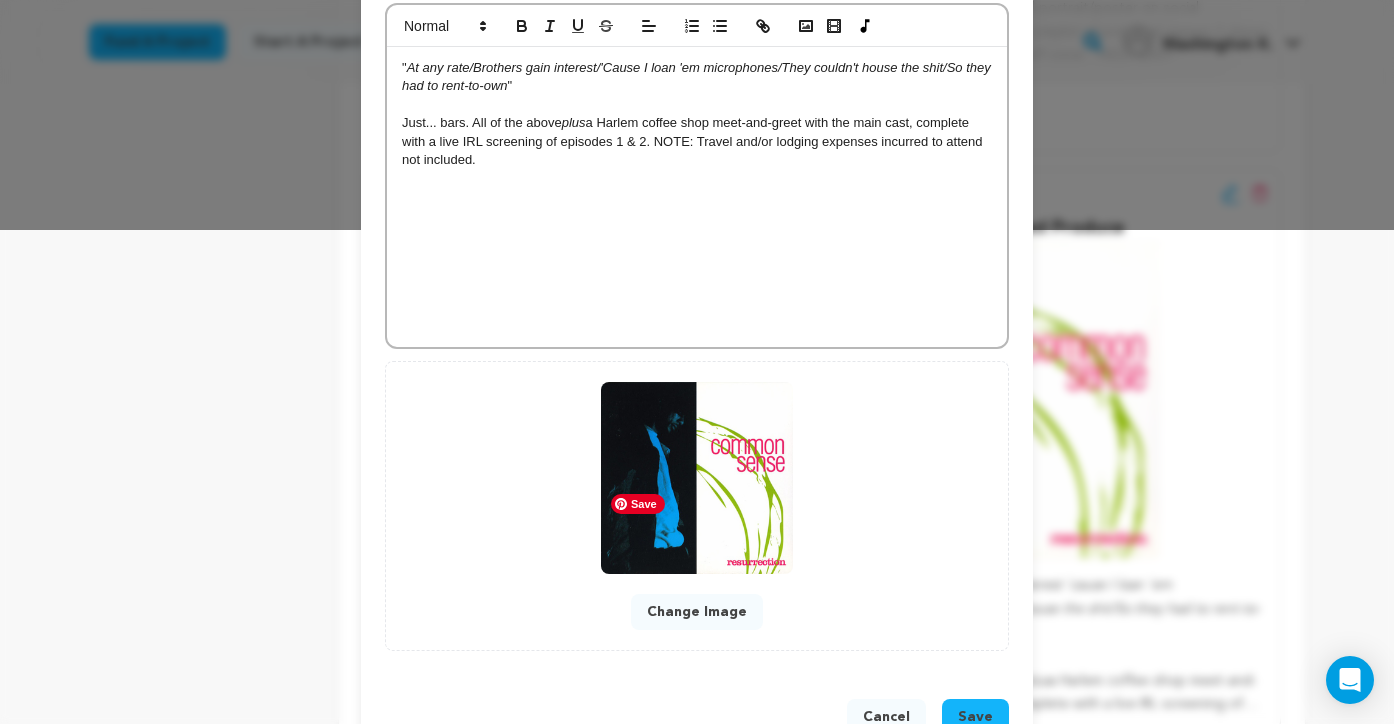scroll, scrollTop: 553, scrollLeft: 0, axis: vertical 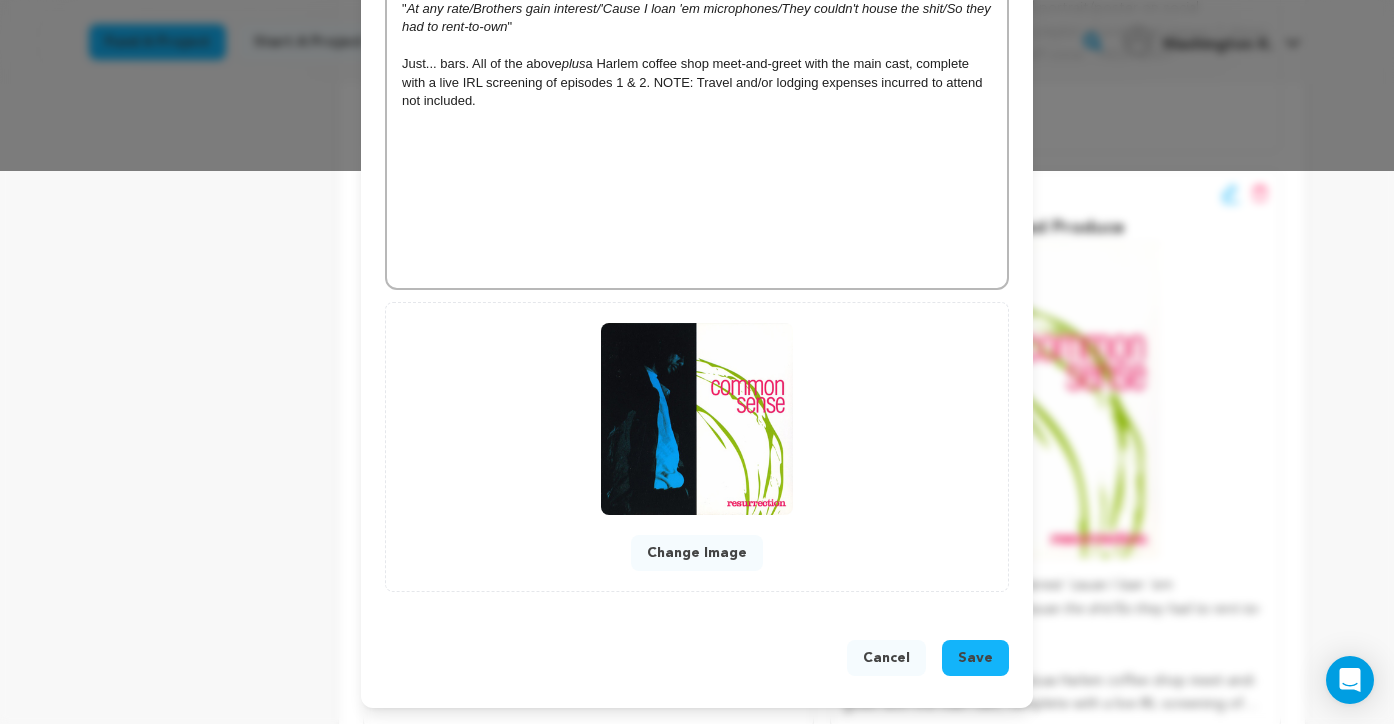click on "Save" at bounding box center (975, 658) 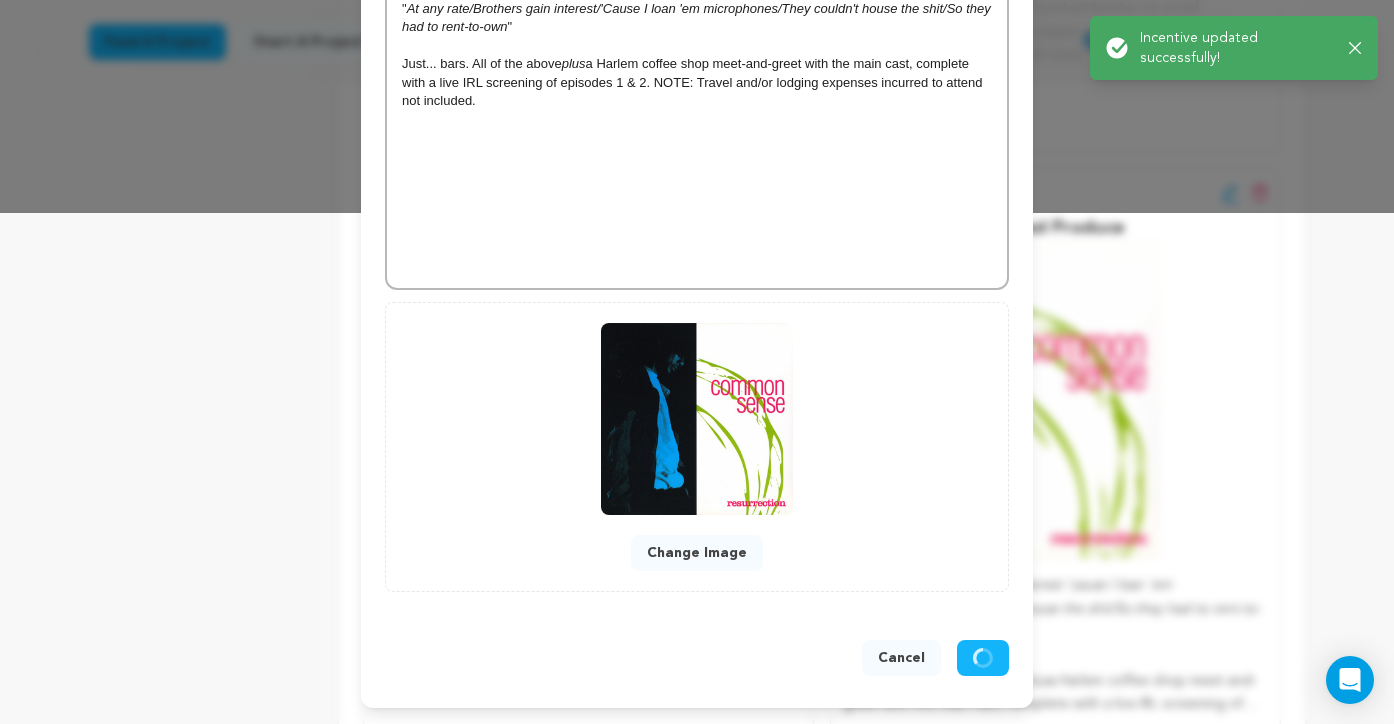 scroll, scrollTop: 511, scrollLeft: 0, axis: vertical 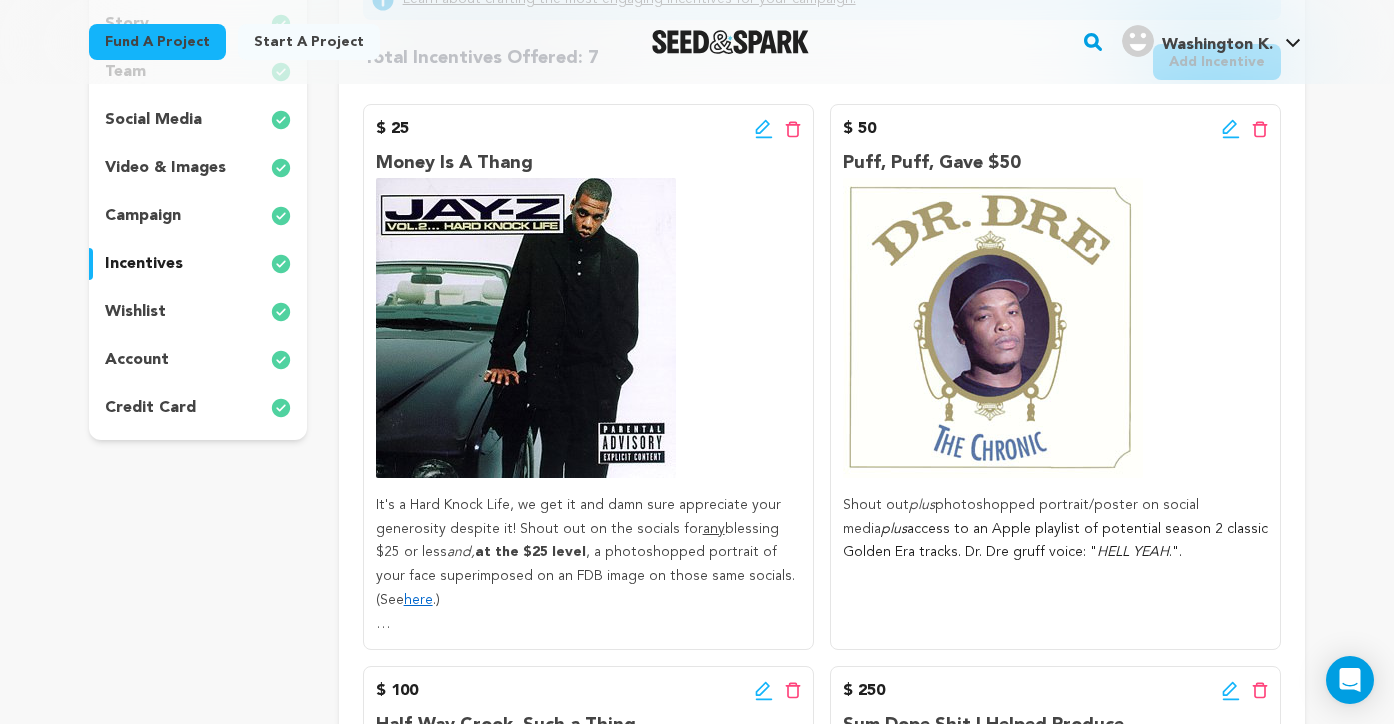 click 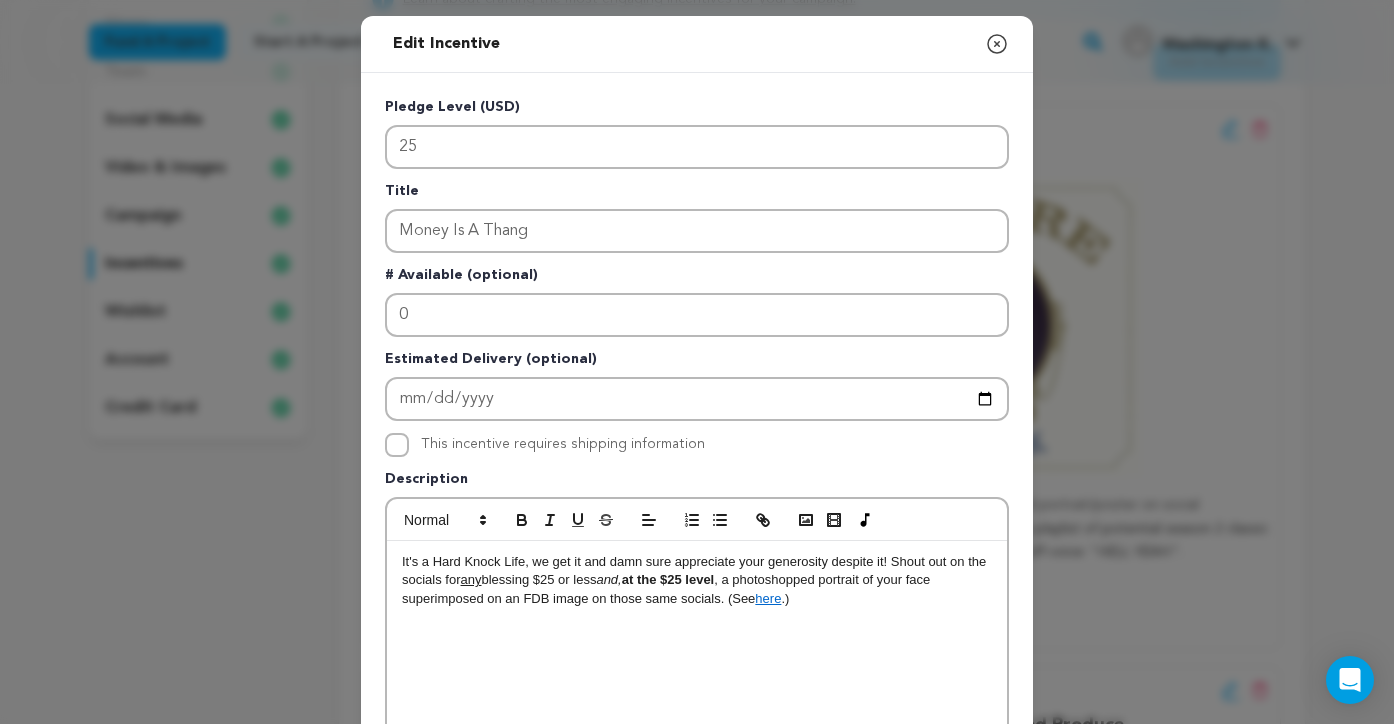 click on "It's a Hard Knock Life, we get it and damn sure appreciate your generosity despite it! Shout out on the socials for  any  blessing $25 or less  and,  at the $25 level , a photoshopped portrait of your face superimposed on an FDB image on those same socials. (See  here .)" at bounding box center [697, 580] 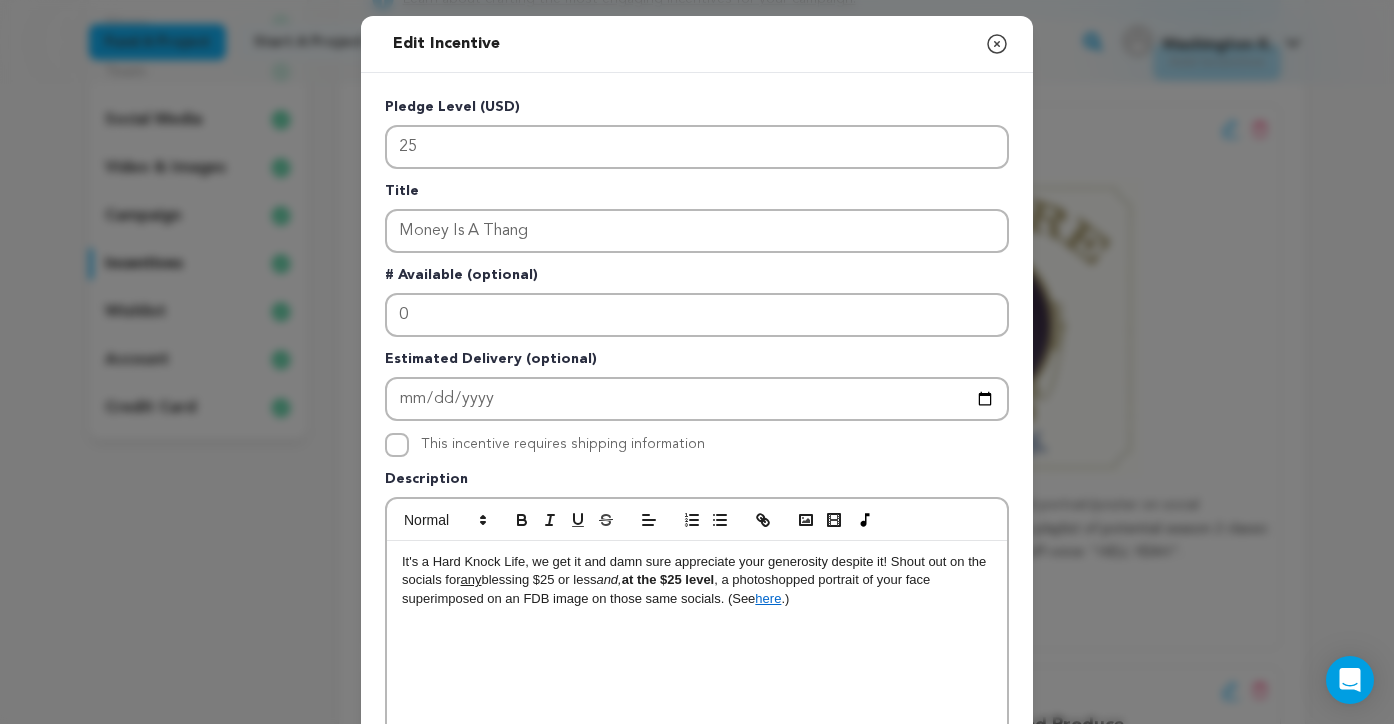 type 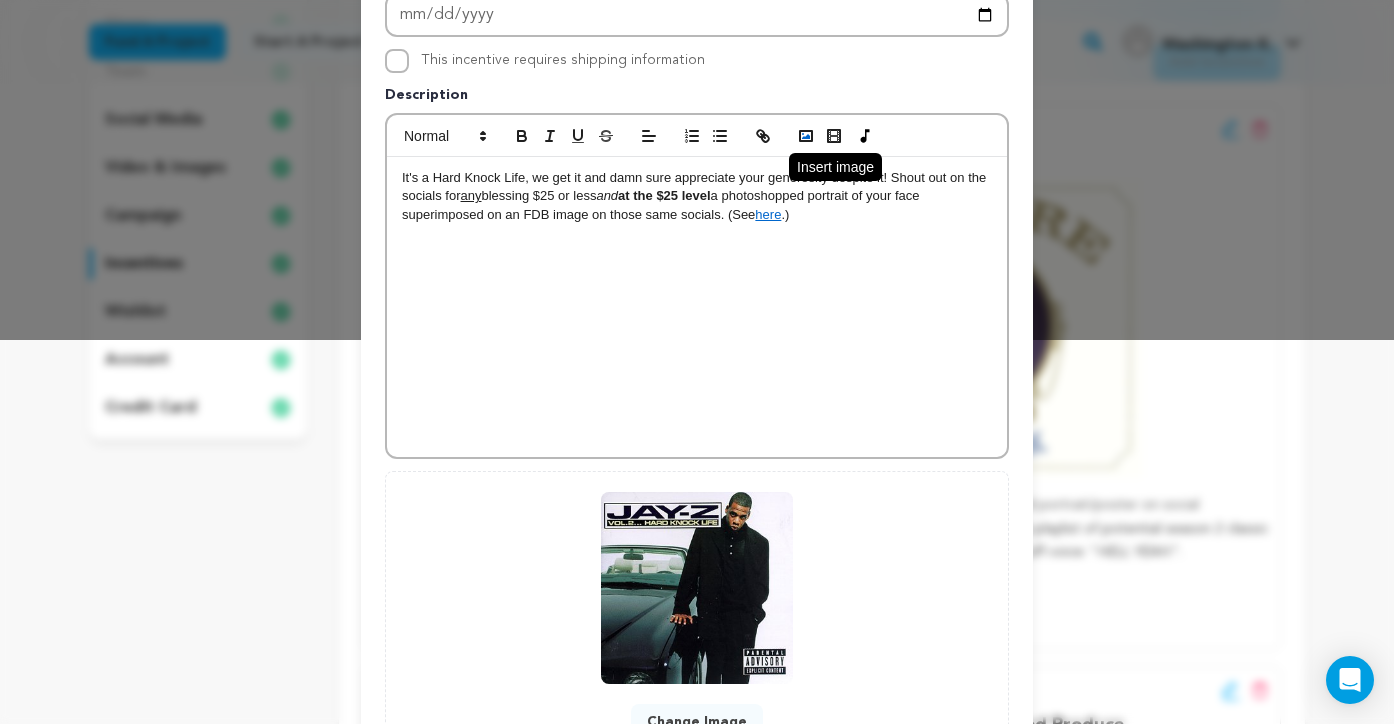 scroll, scrollTop: 517, scrollLeft: 0, axis: vertical 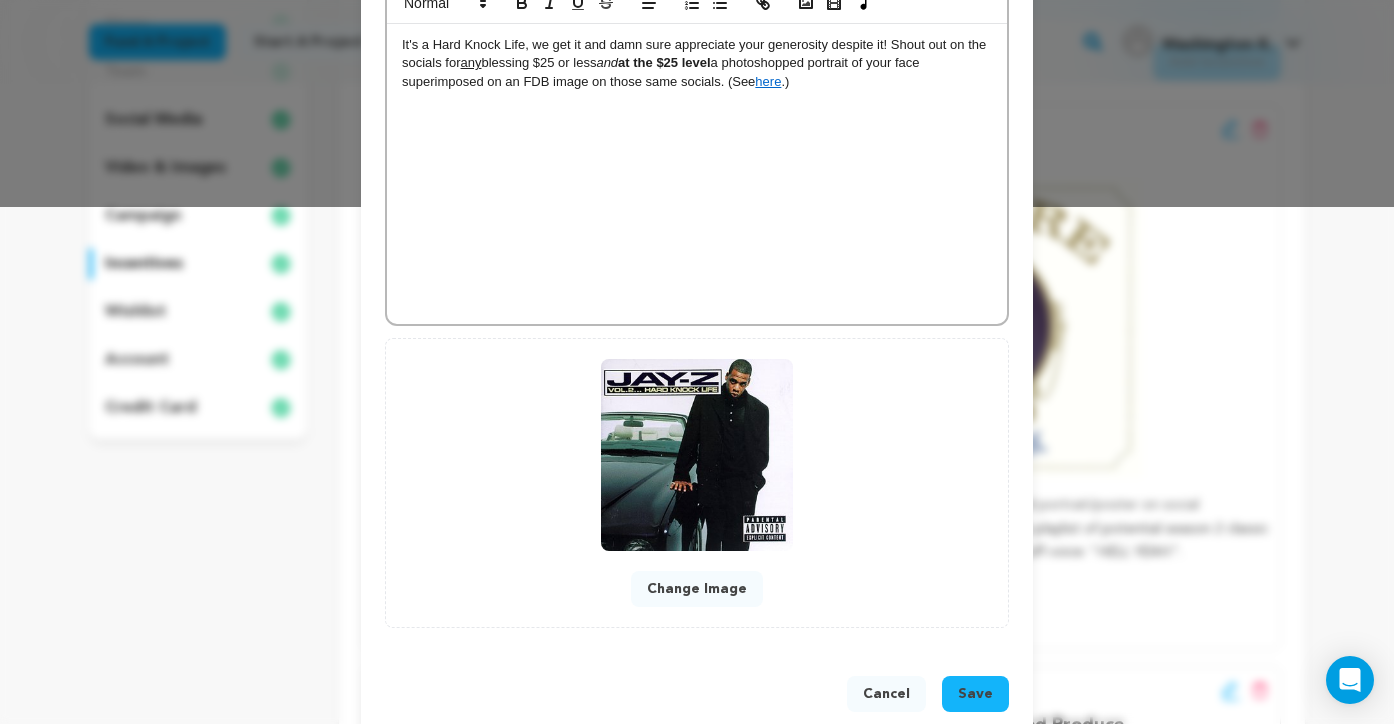 click on "Save" at bounding box center [975, 694] 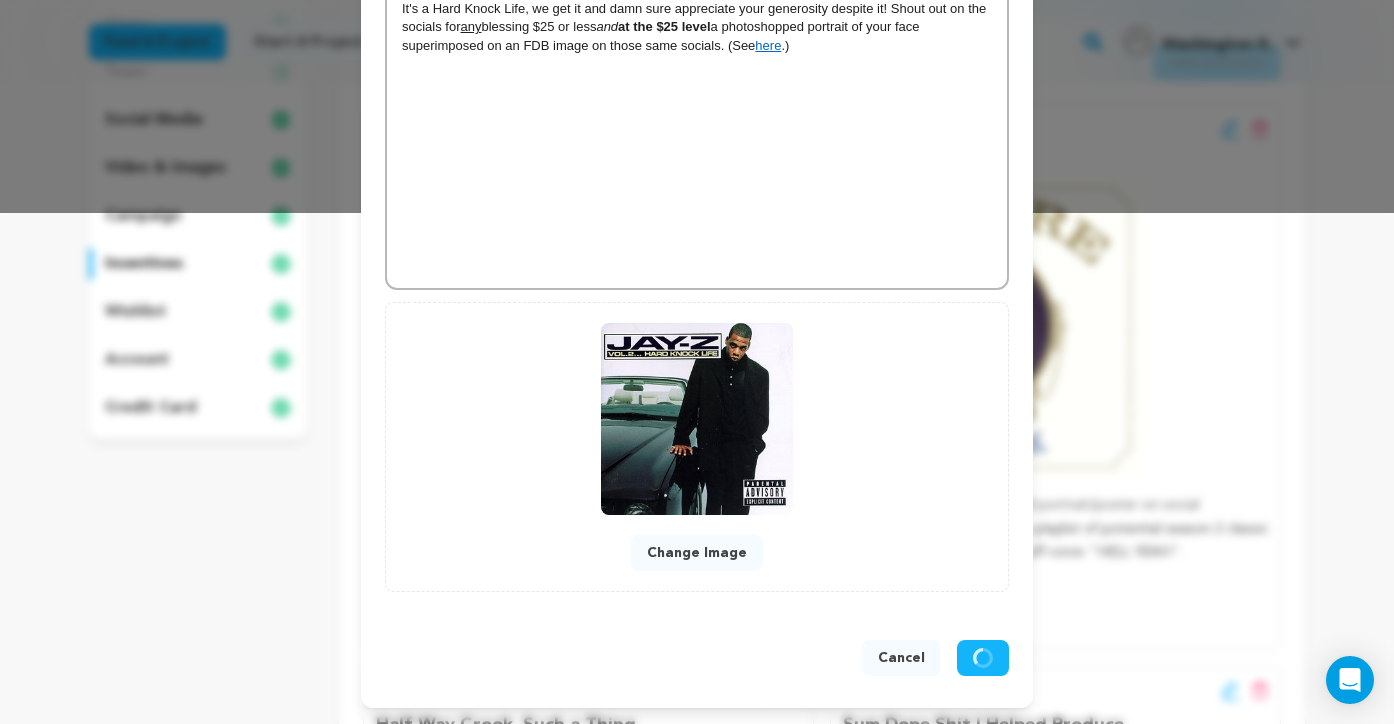 scroll, scrollTop: 511, scrollLeft: 0, axis: vertical 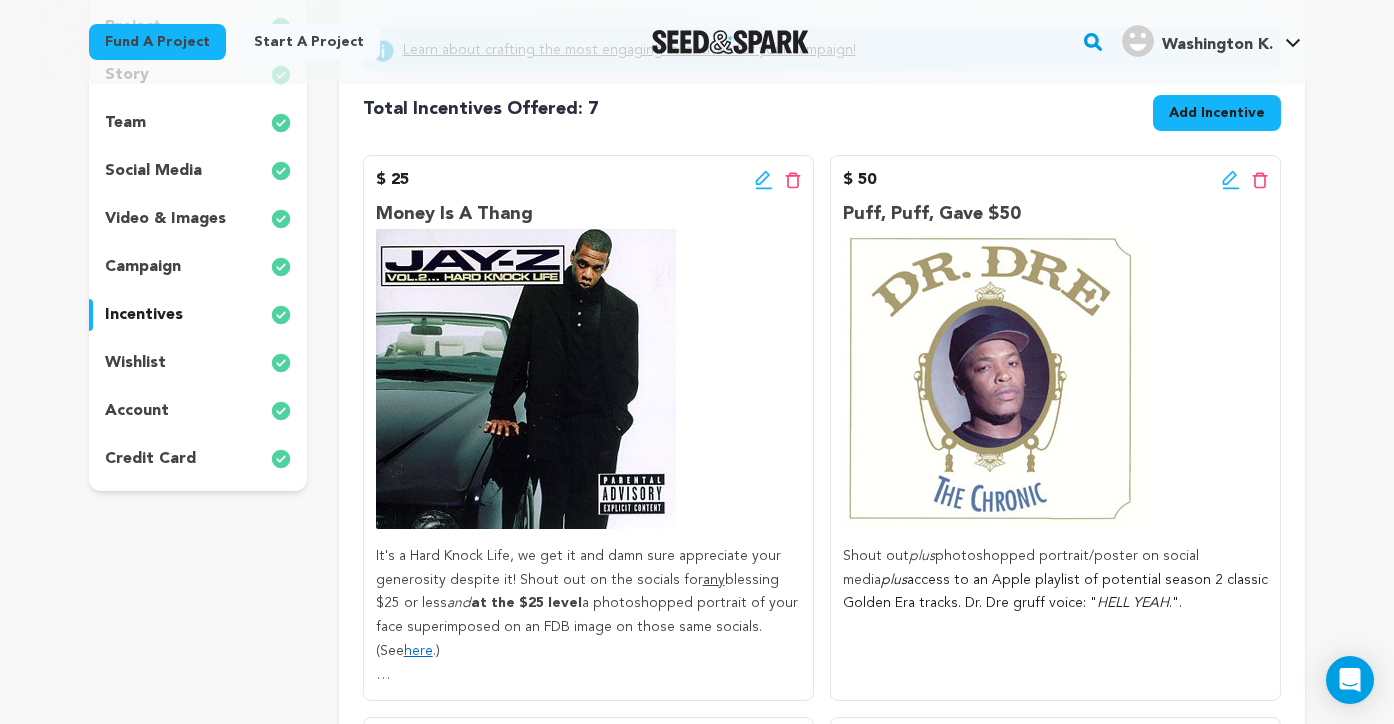 click 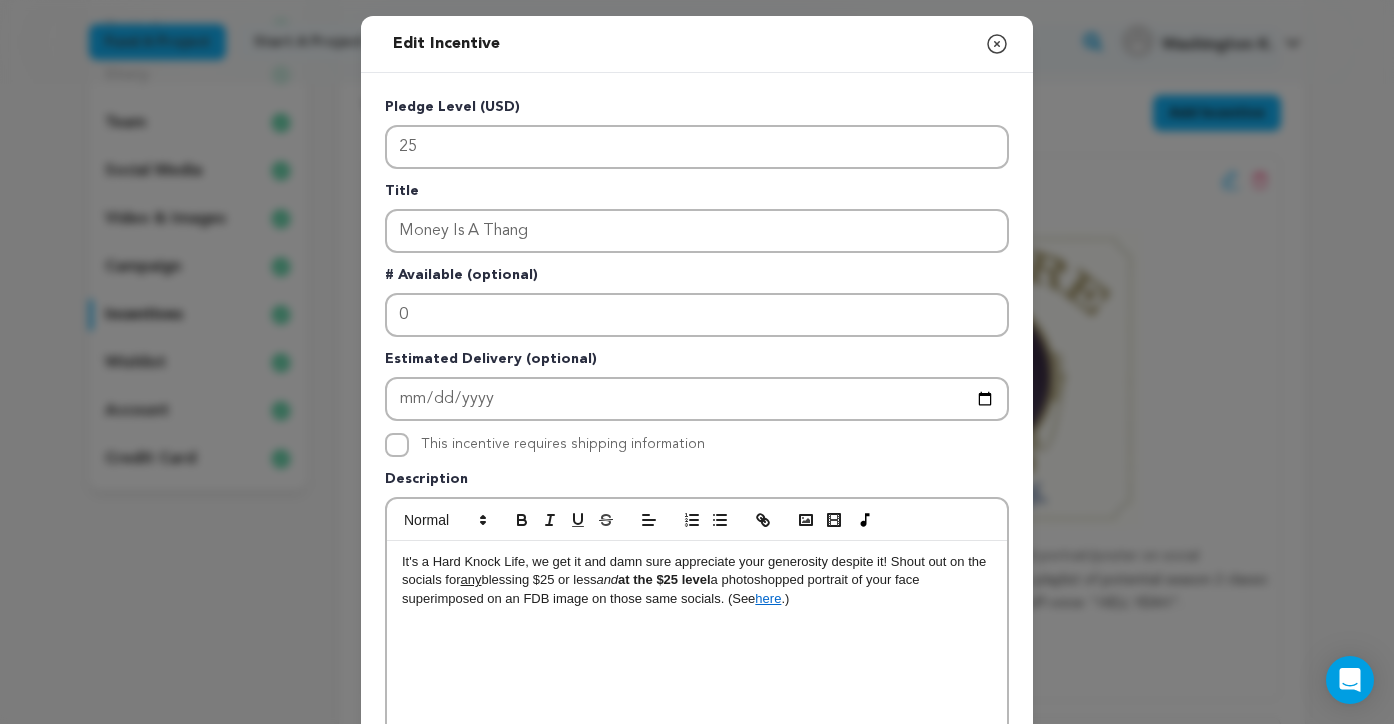 click at bounding box center (697, 617) 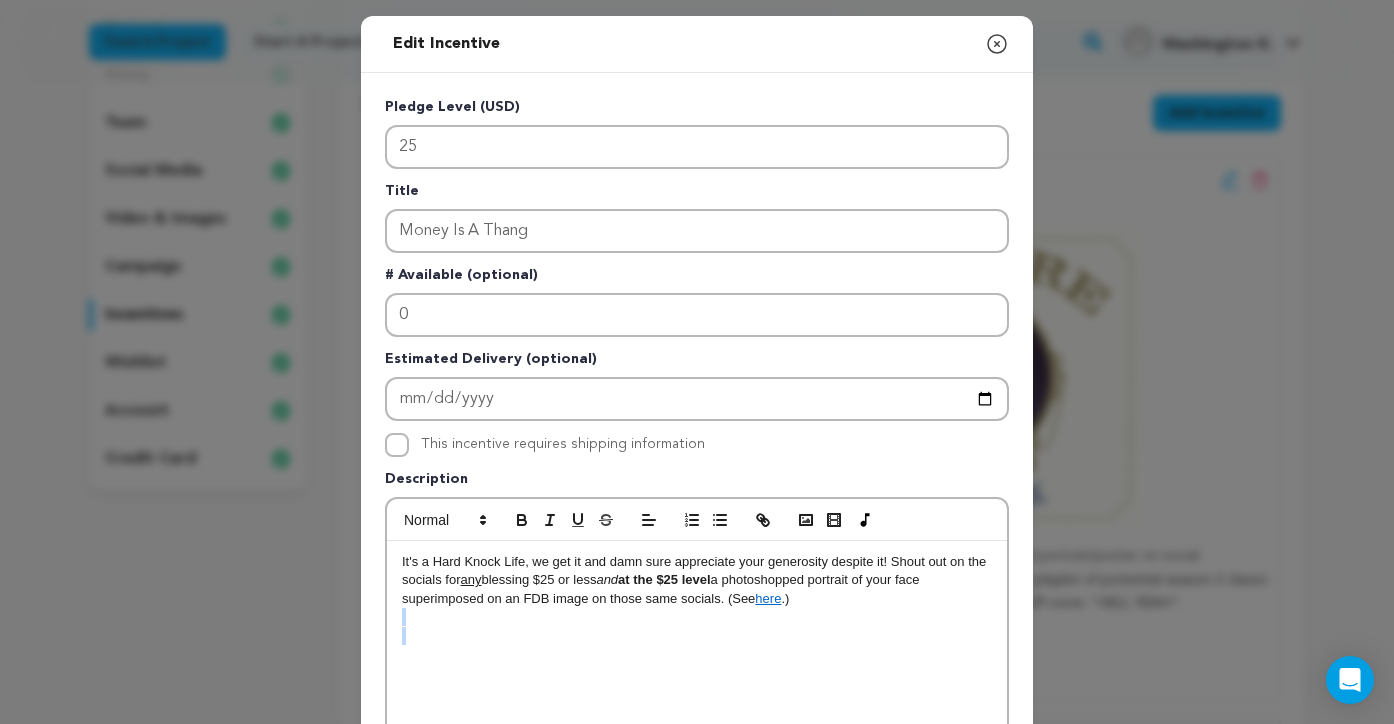 click at bounding box center [697, 617] 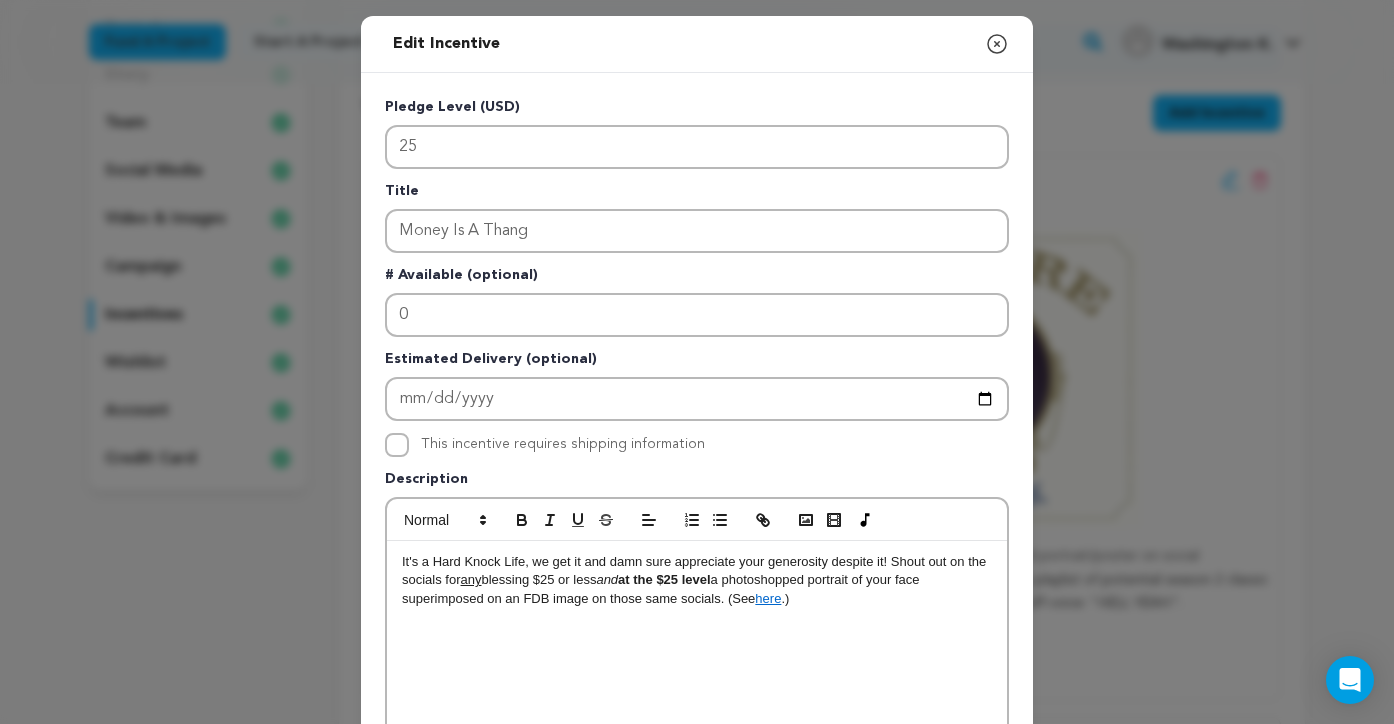 click on "It's a Hard Knock Life, we get it and damn sure appreciate your generosity despite it! Shout out on the socials for  any  blessing $25 or less  and  at the $25 level  a photoshopped portrait of your face superimposed on an FDB image on those same socials. (See  here .)" at bounding box center (697, 580) 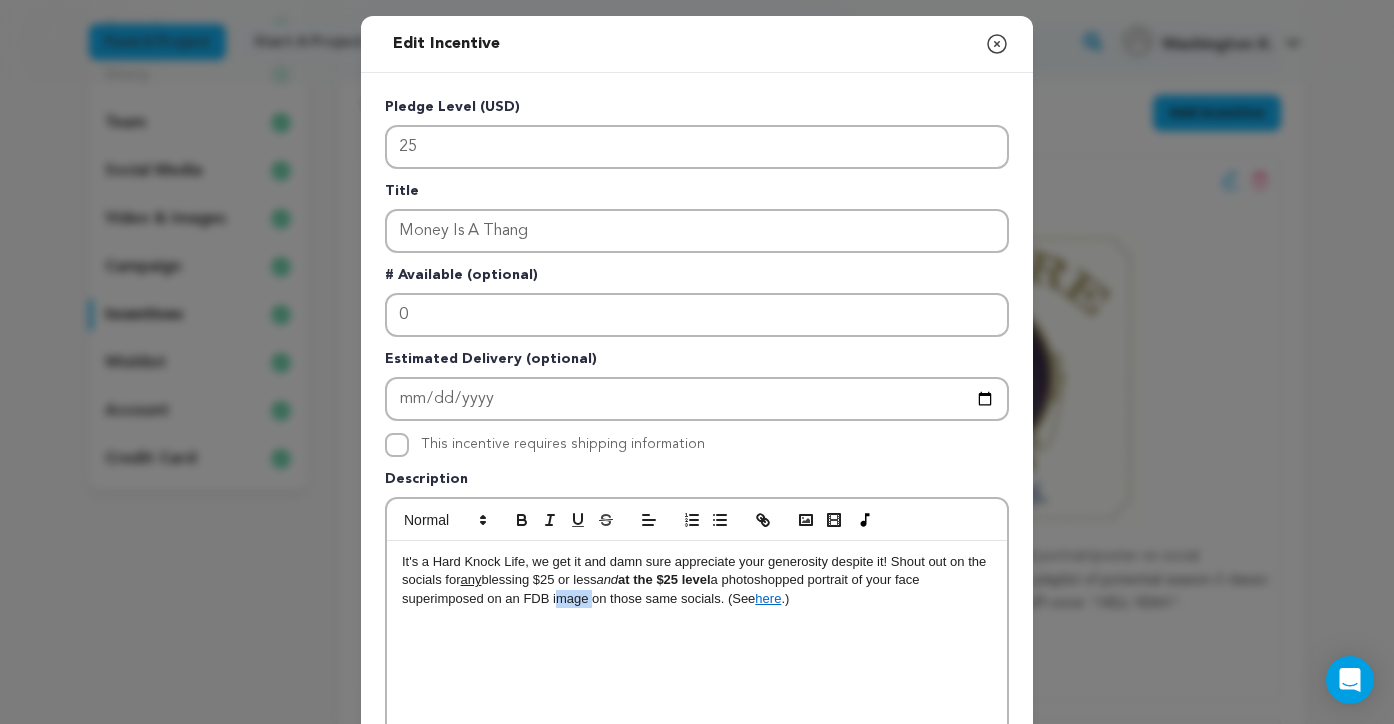 click on "It's a Hard Knock Life, we get it and damn sure appreciate your generosity despite it! Shout out on the socials for  any  blessing $25 or less  and  at the $25 level  a photoshopped portrait of your face superimposed on an FDB image on those same socials. (See  here .)" at bounding box center (697, 580) 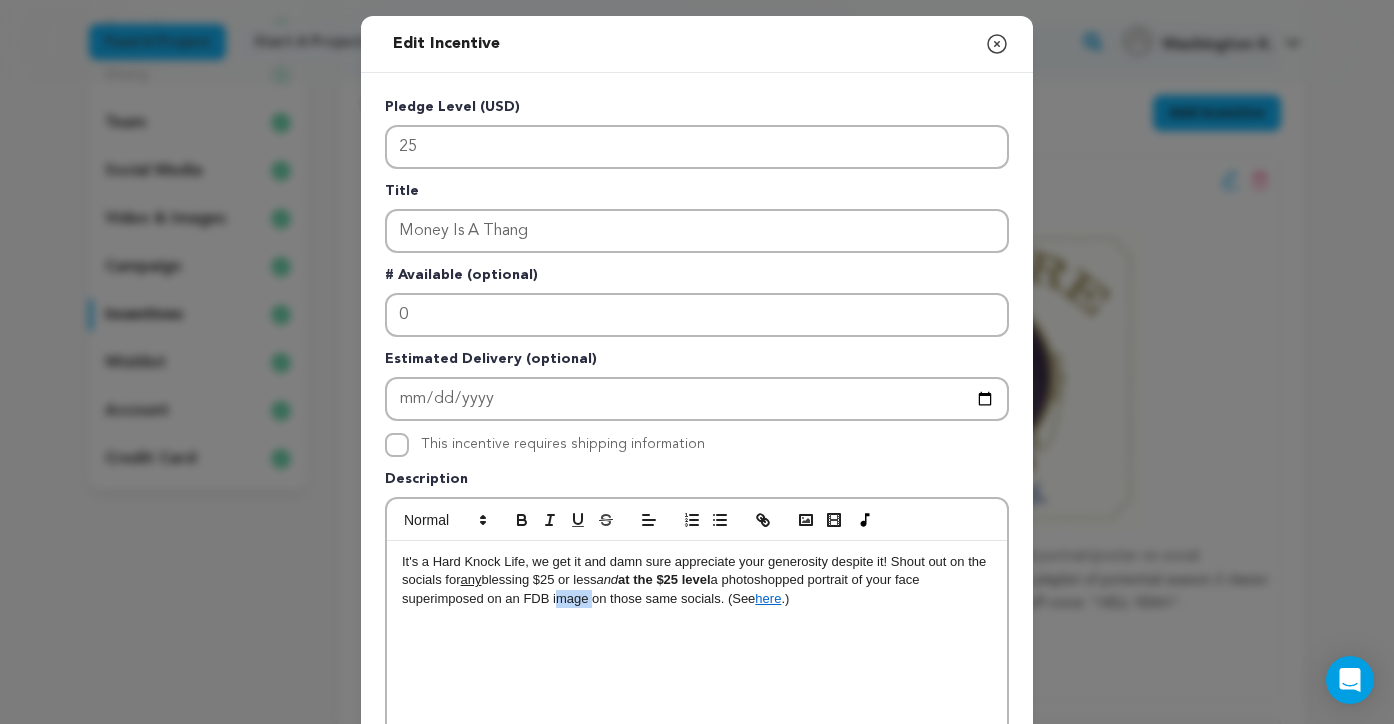 type 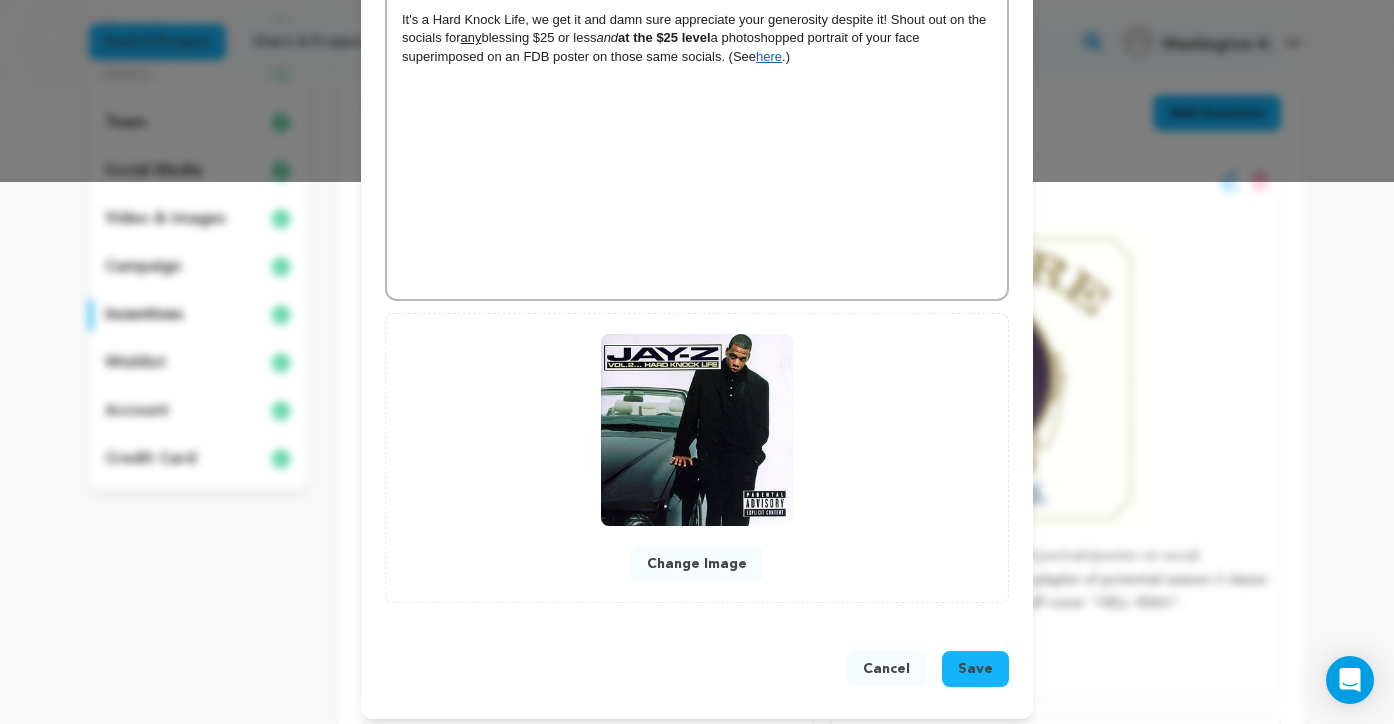 scroll, scrollTop: 553, scrollLeft: 0, axis: vertical 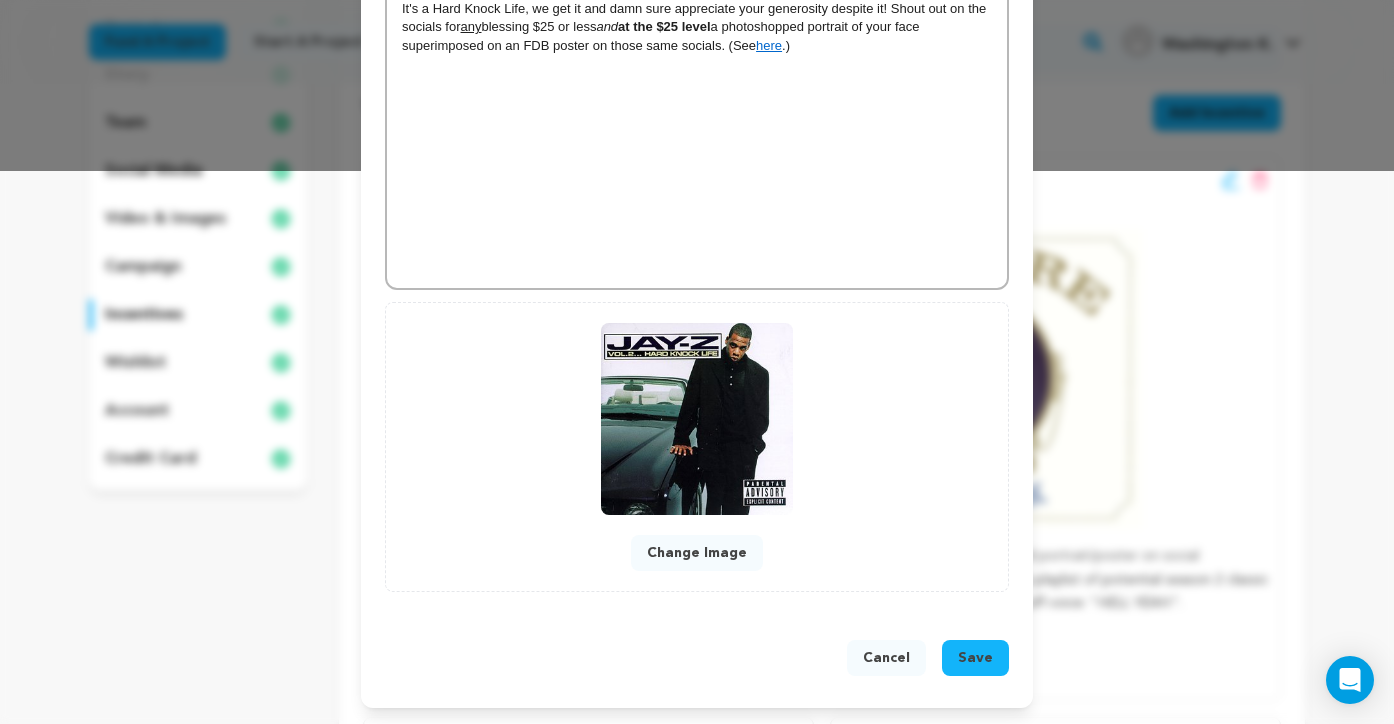 click on "Save" at bounding box center (975, 658) 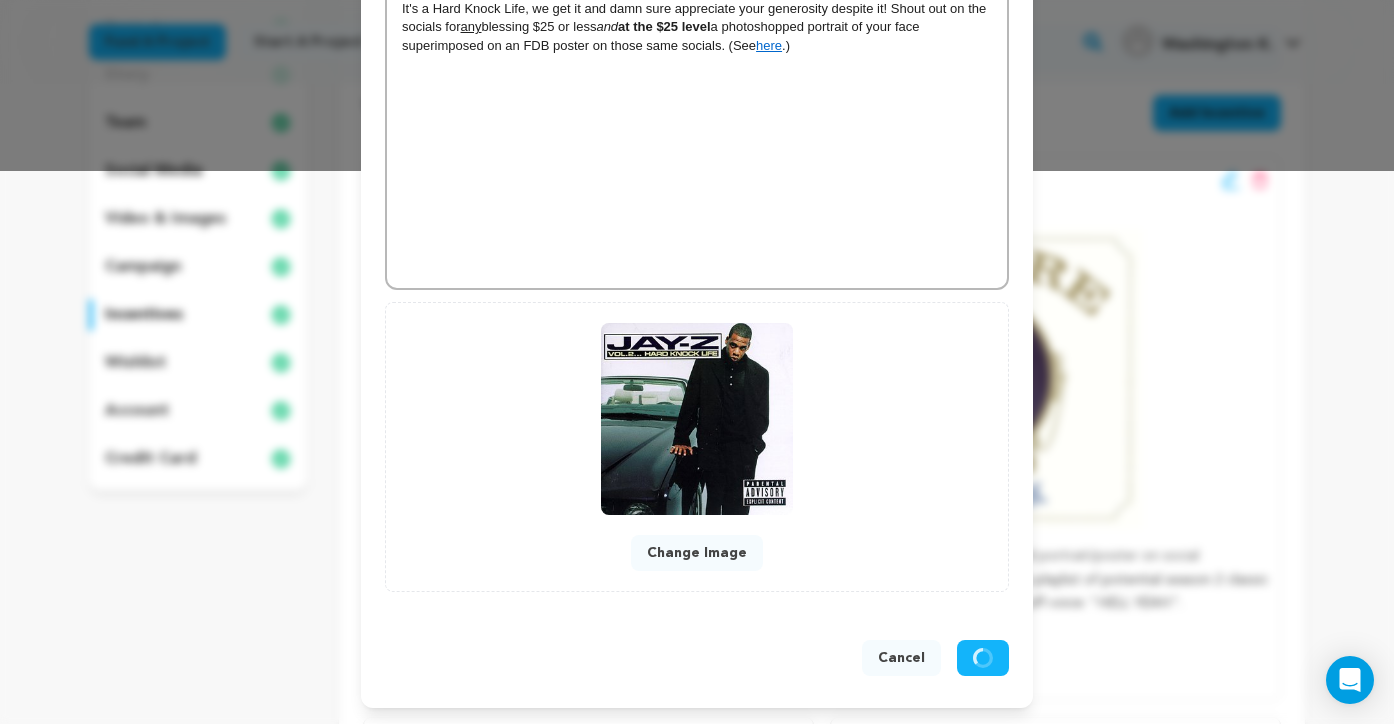 scroll, scrollTop: 511, scrollLeft: 0, axis: vertical 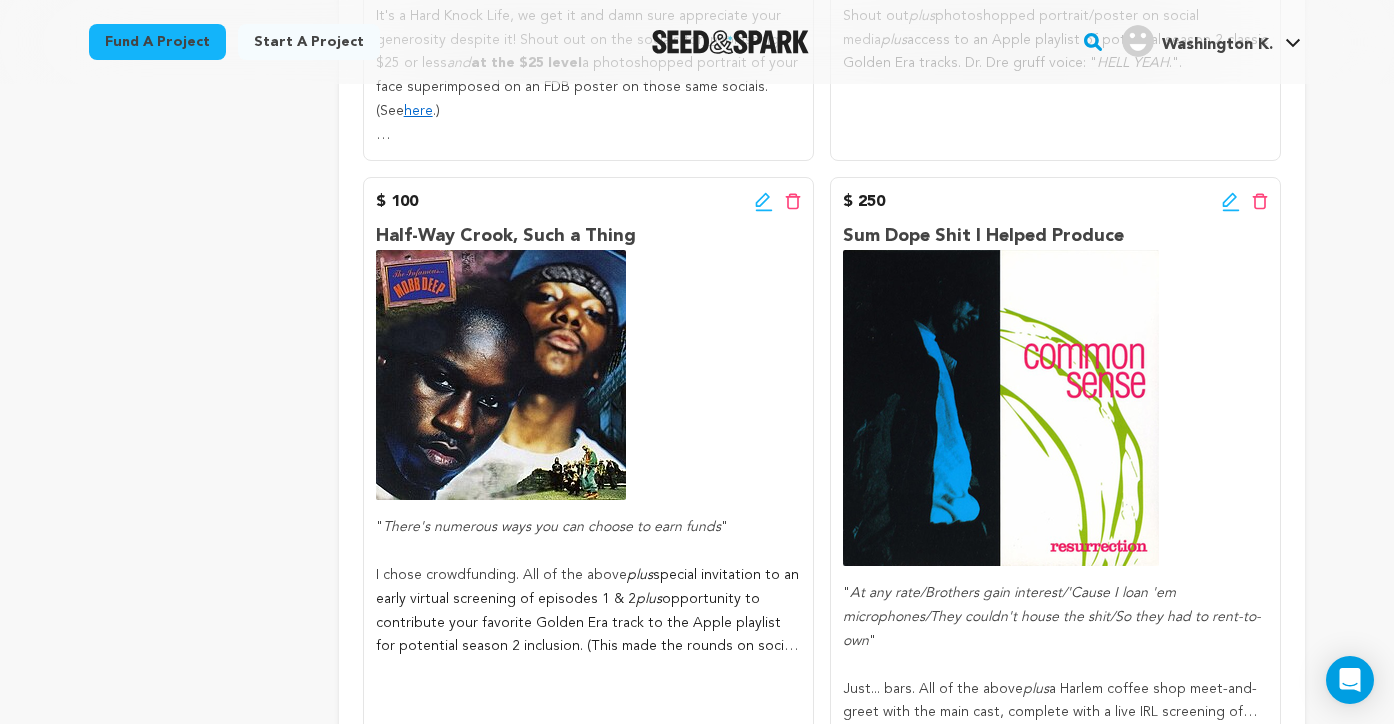 click 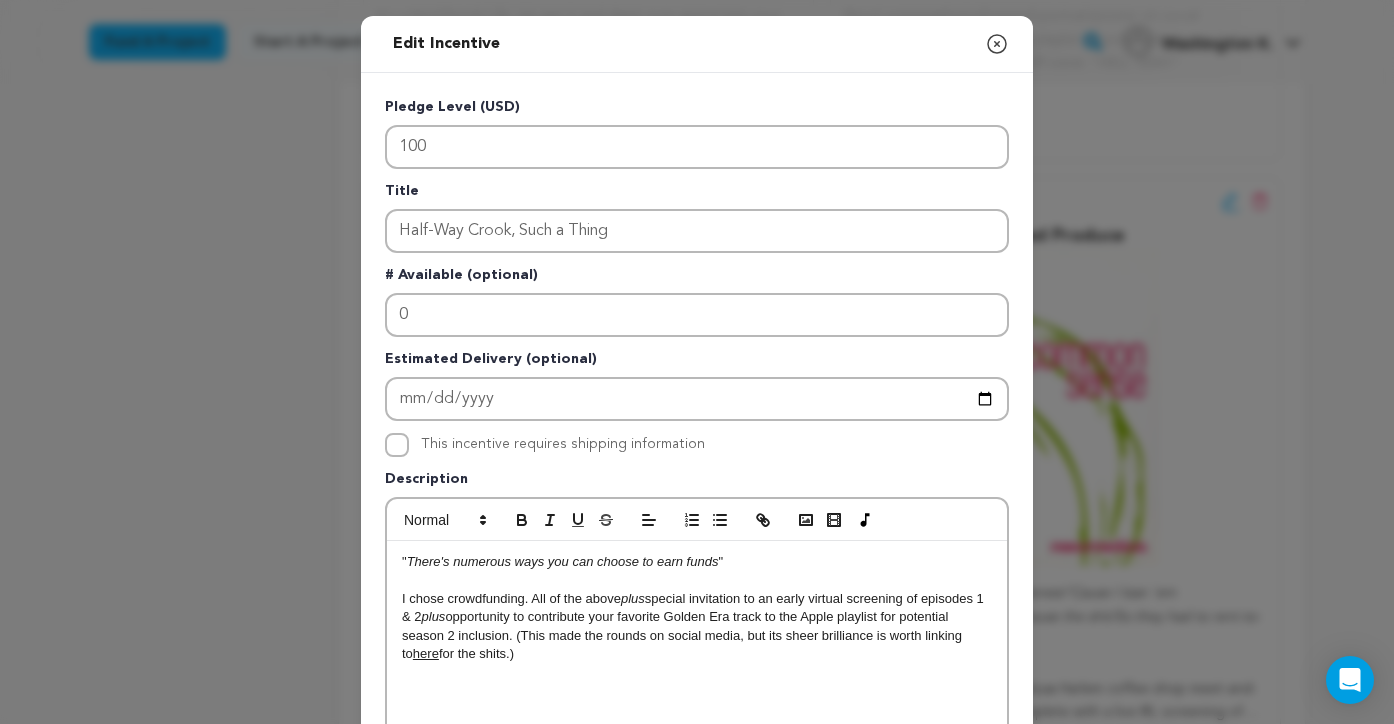 click on "I chose crowdfunding. All of the above  plus  special invitation to an early virtual screening of episodes 1 & 2  plus  opportunity to contribute your favorite Golden Era track to the Apple playlist for potential season 2 inclusion. (This made the rounds on social media, but its sheer brilliance is worth linking to  here  for the shits.)" at bounding box center [697, 627] 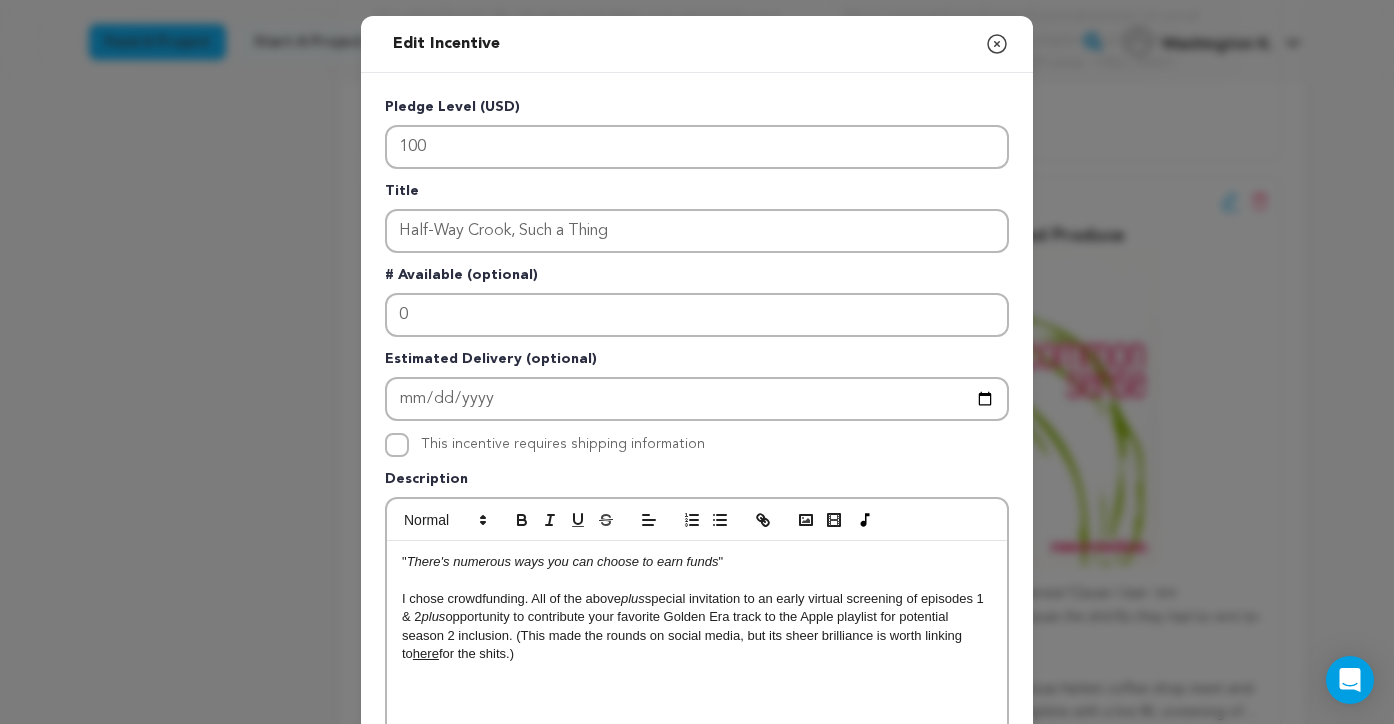 type 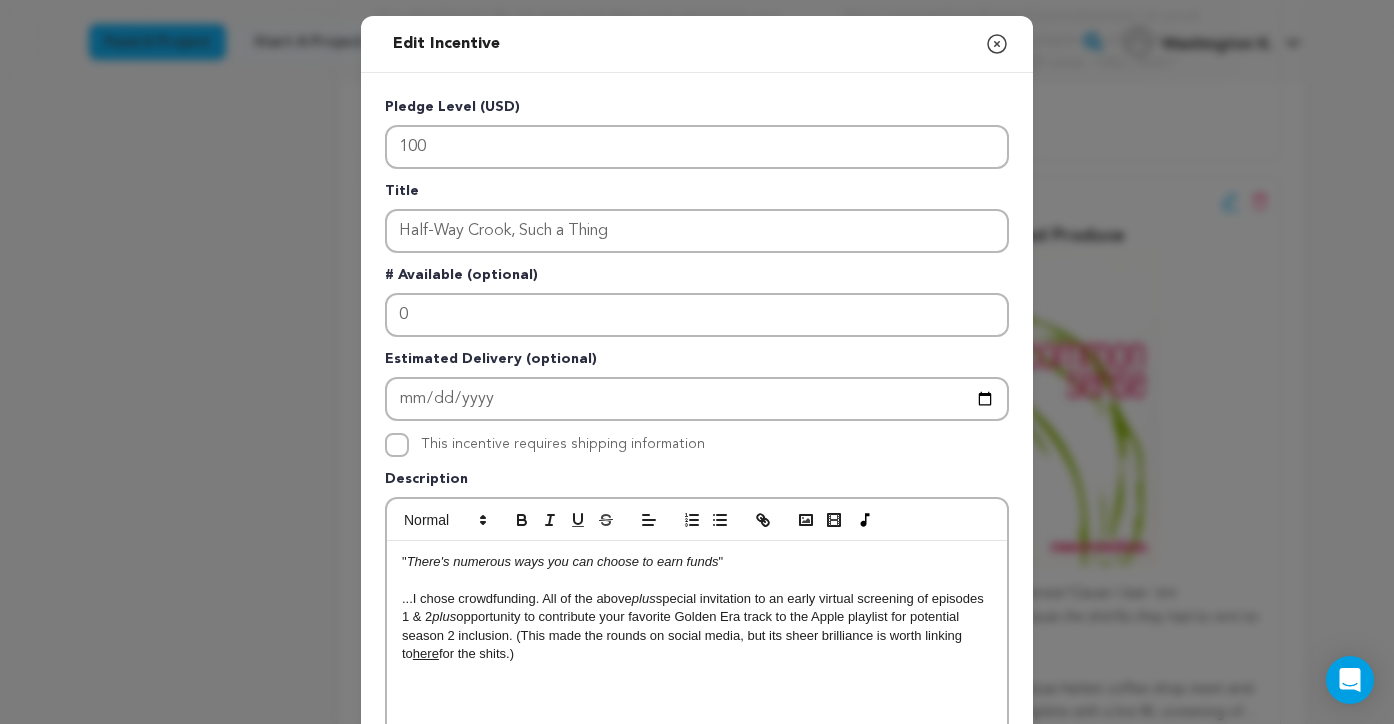 scroll, scrollTop: 553, scrollLeft: 0, axis: vertical 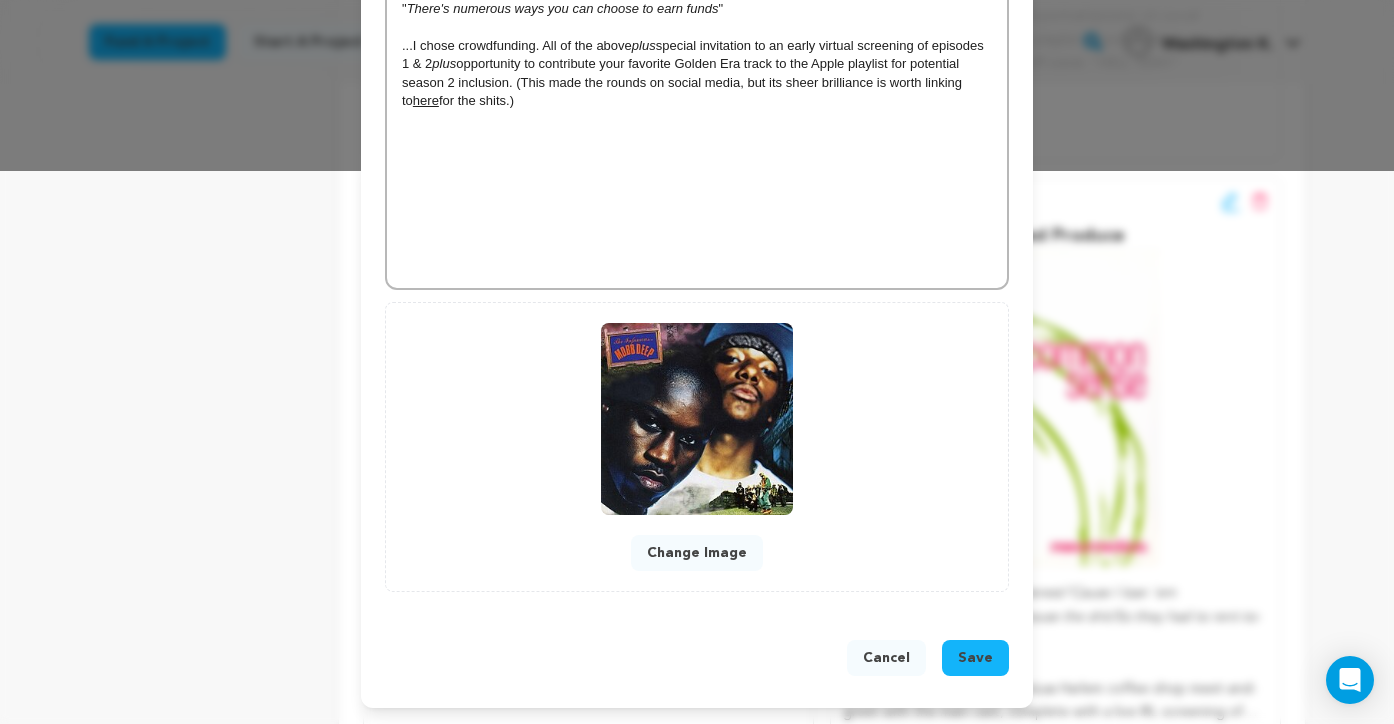 click on "Save" at bounding box center (975, 658) 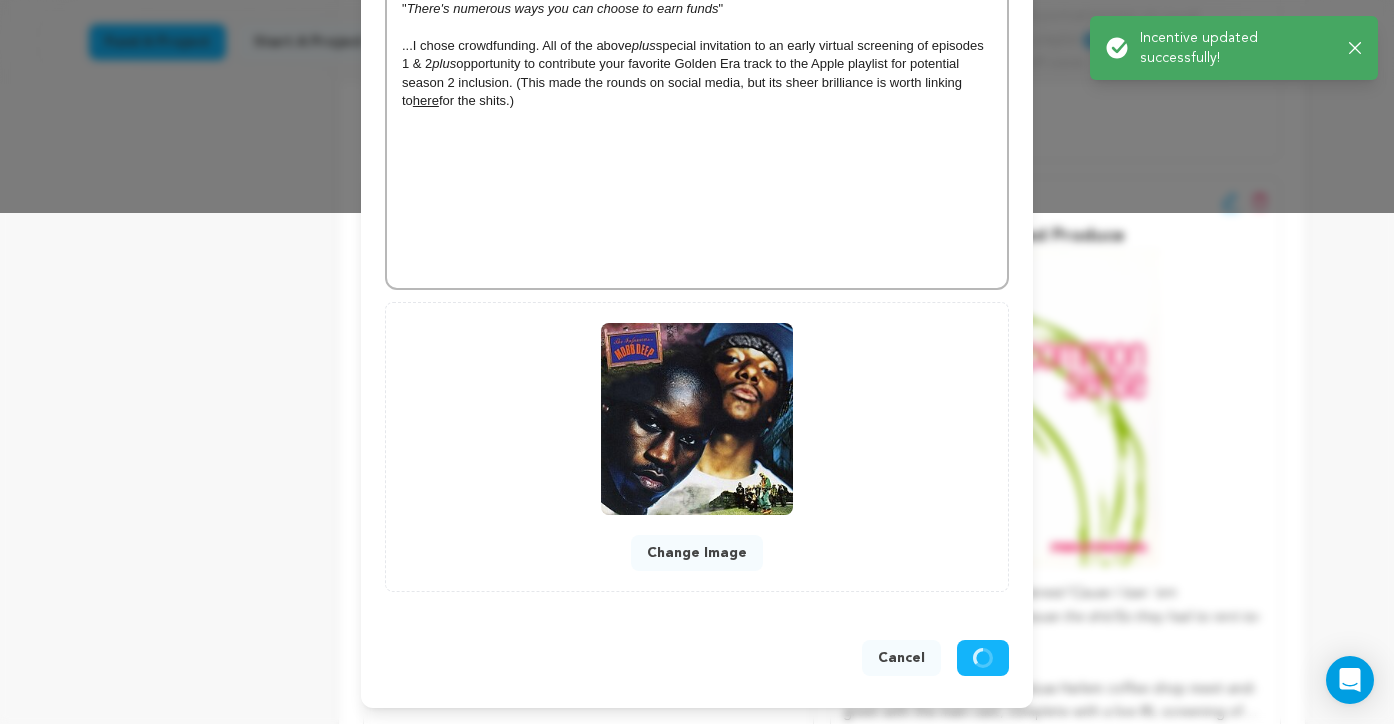 scroll, scrollTop: 511, scrollLeft: 0, axis: vertical 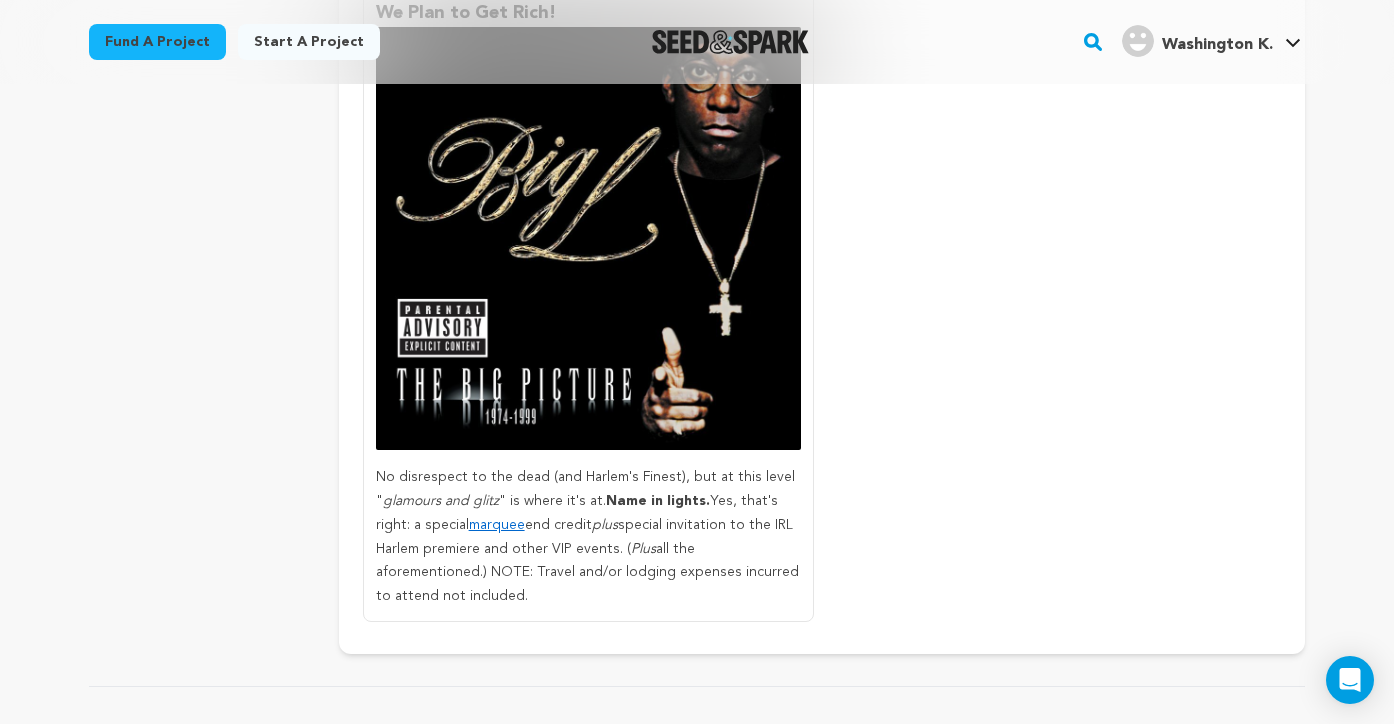 click on "marquee" at bounding box center (497, 525) 